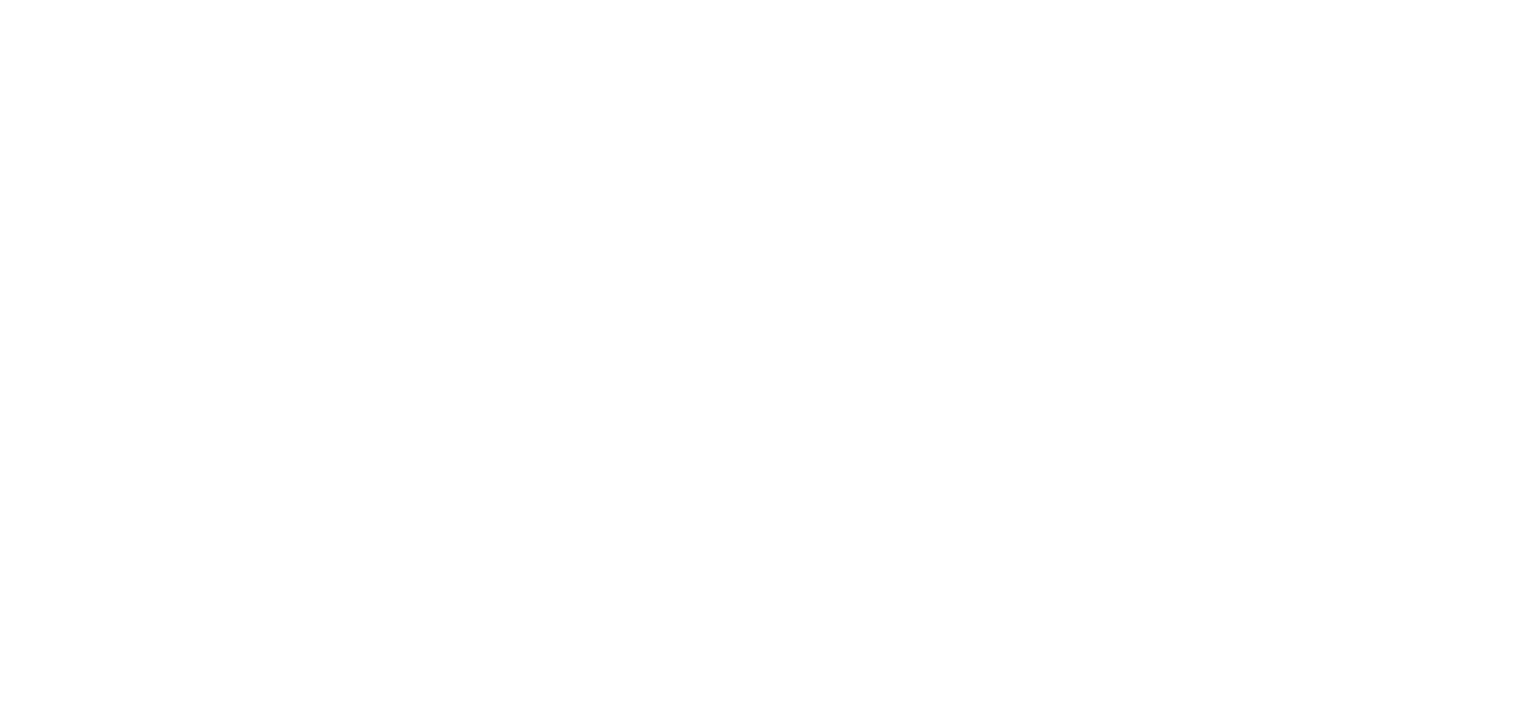 scroll, scrollTop: 0, scrollLeft: 0, axis: both 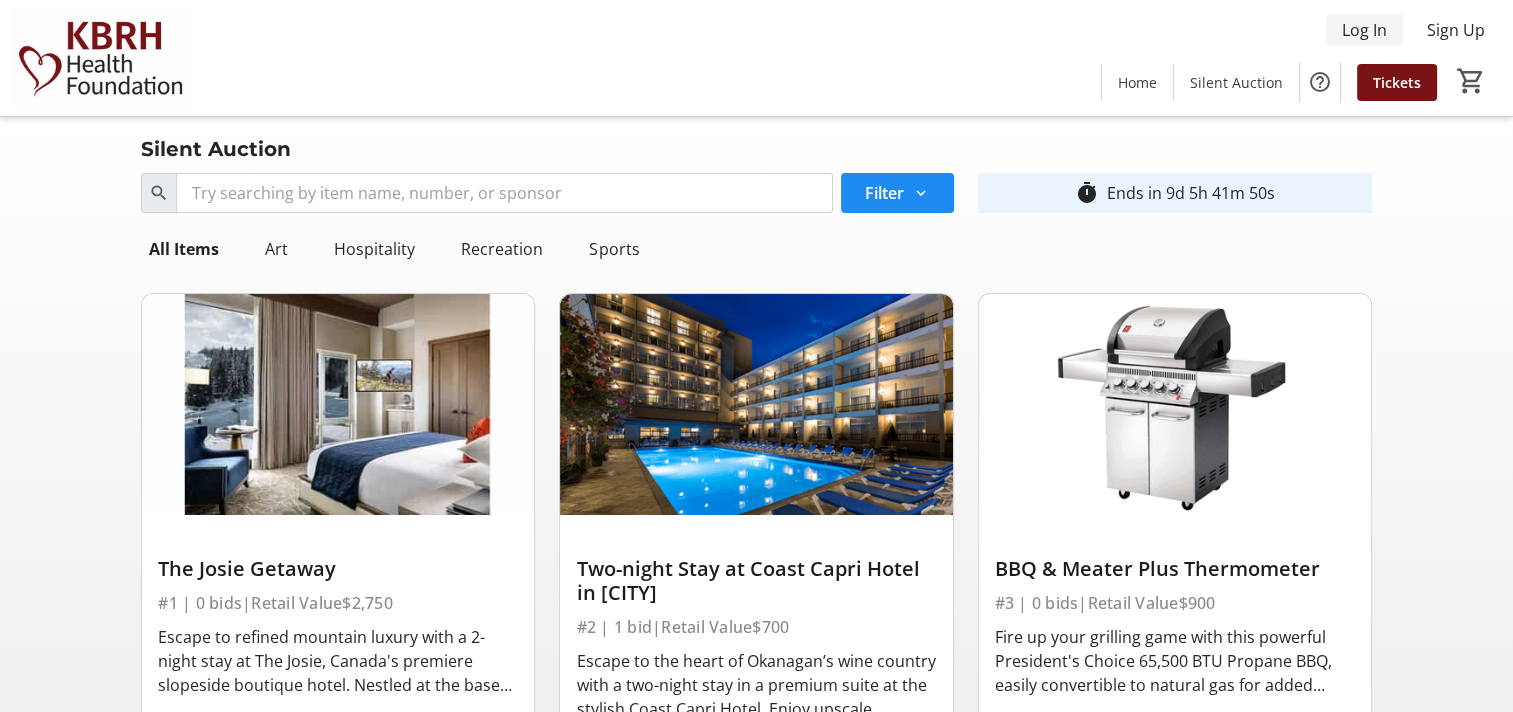 click on "Log In" at bounding box center (1364, 30) 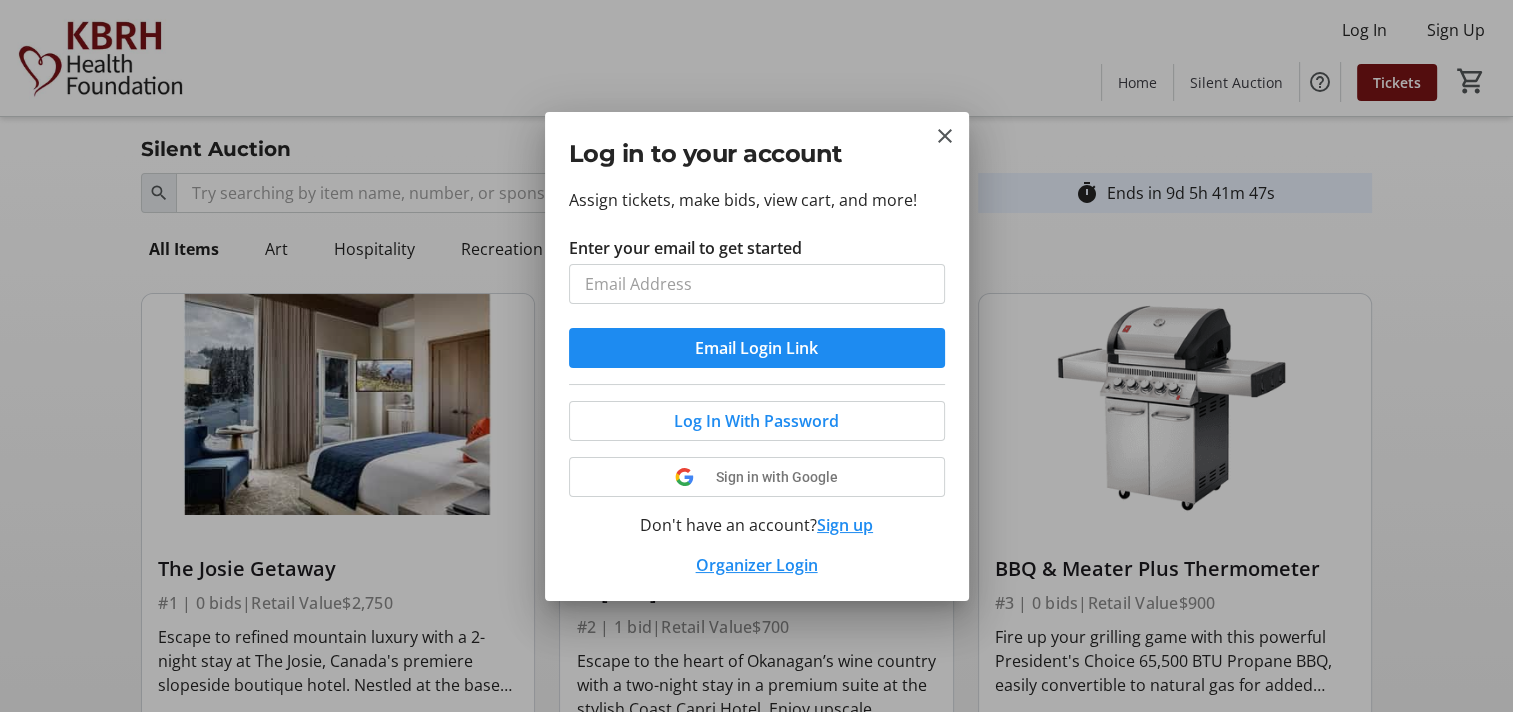 click on "Sign up" at bounding box center (845, 525) 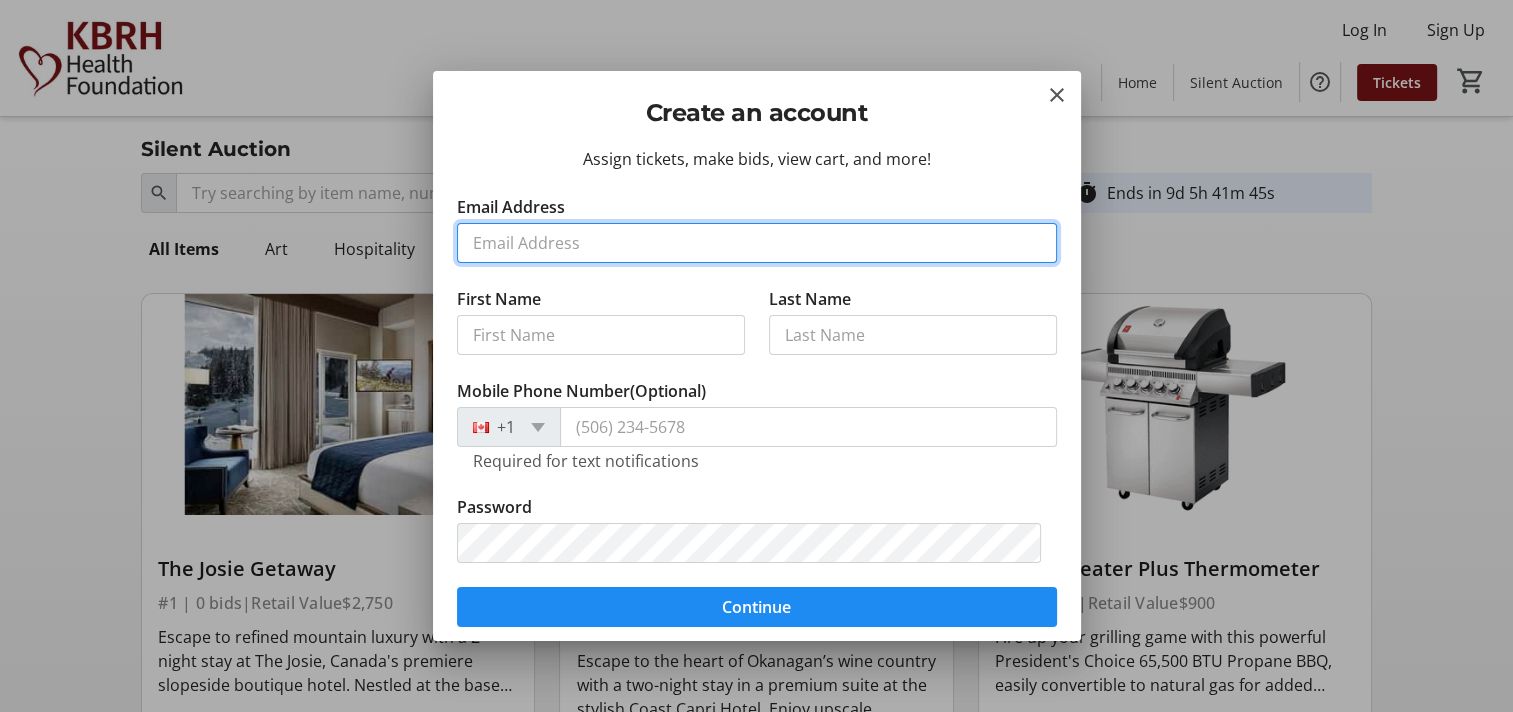 click on "Email Address" at bounding box center (757, 243) 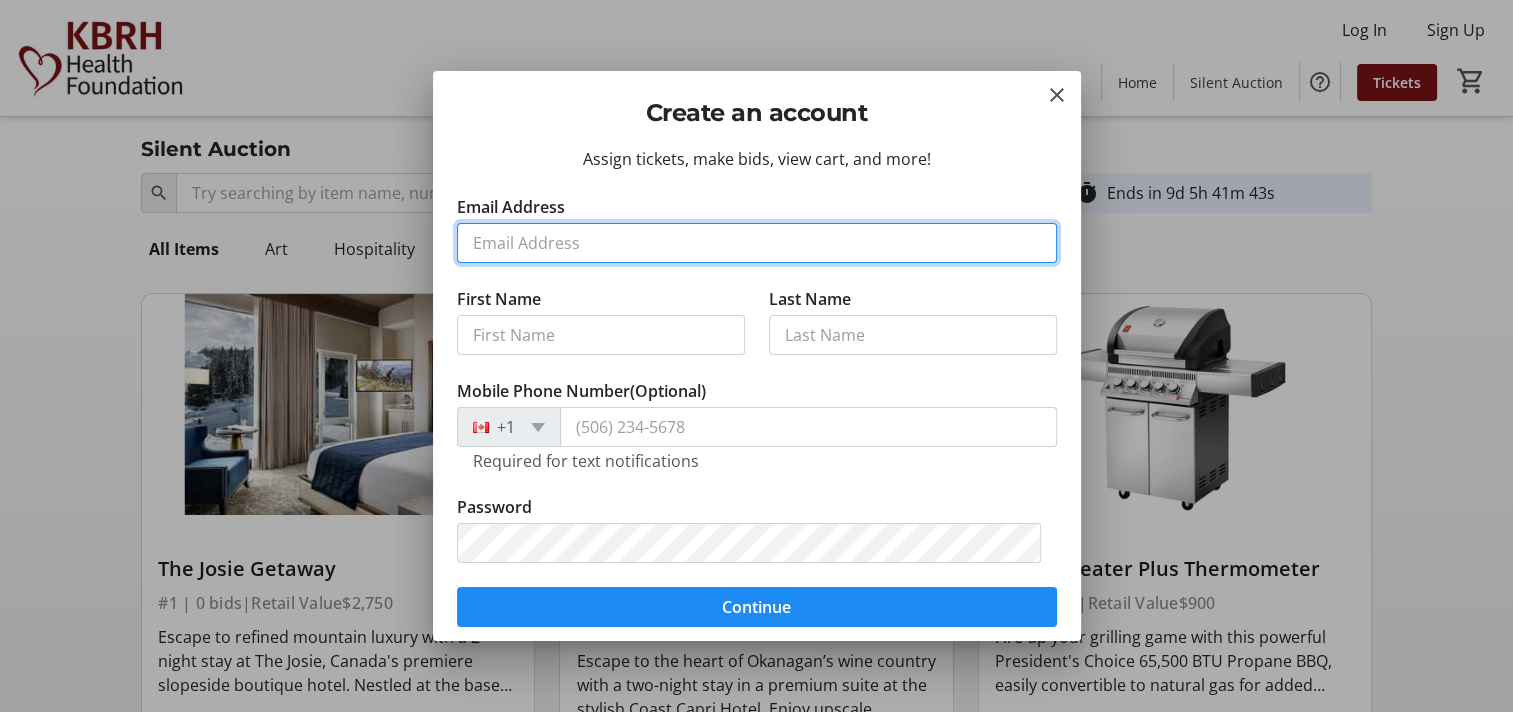 type on "[EMAIL]" 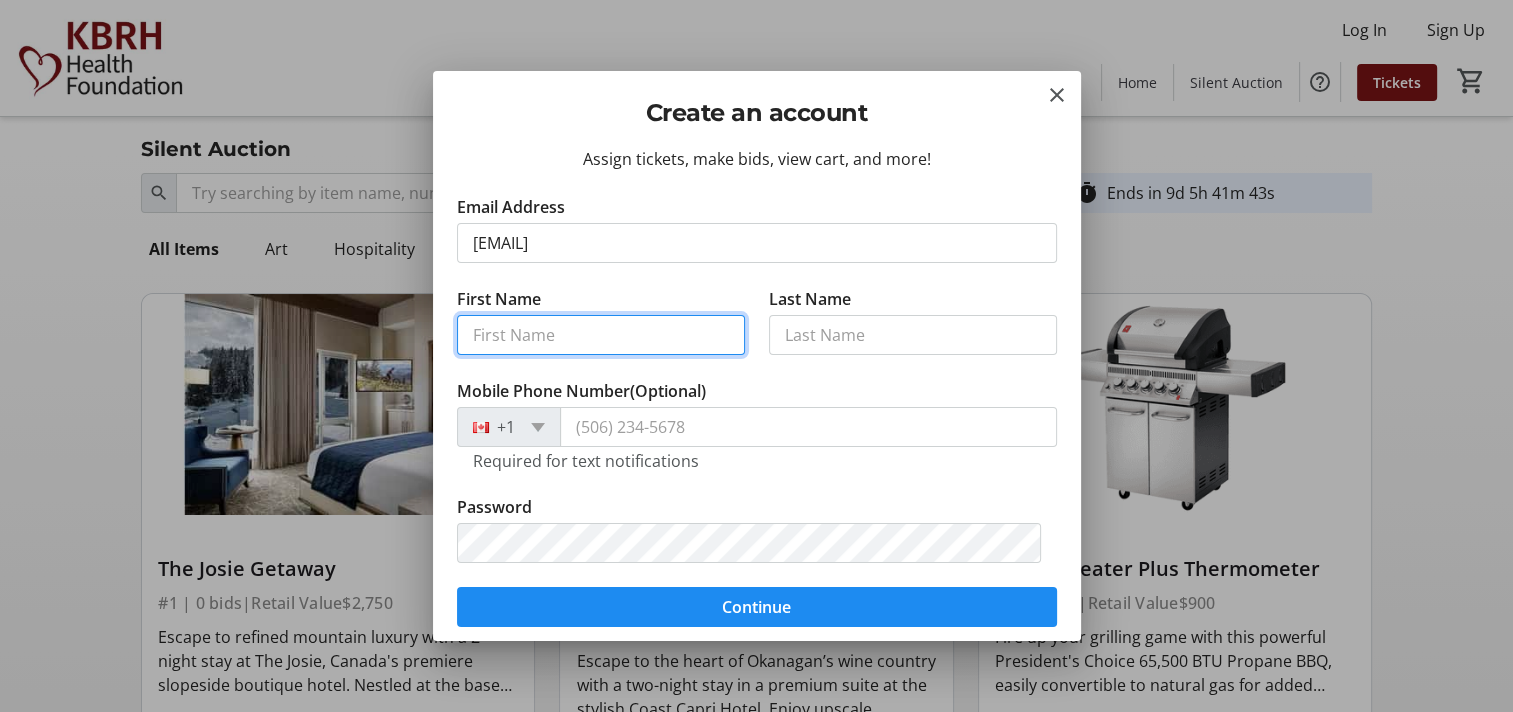 type on "[FIRST]" 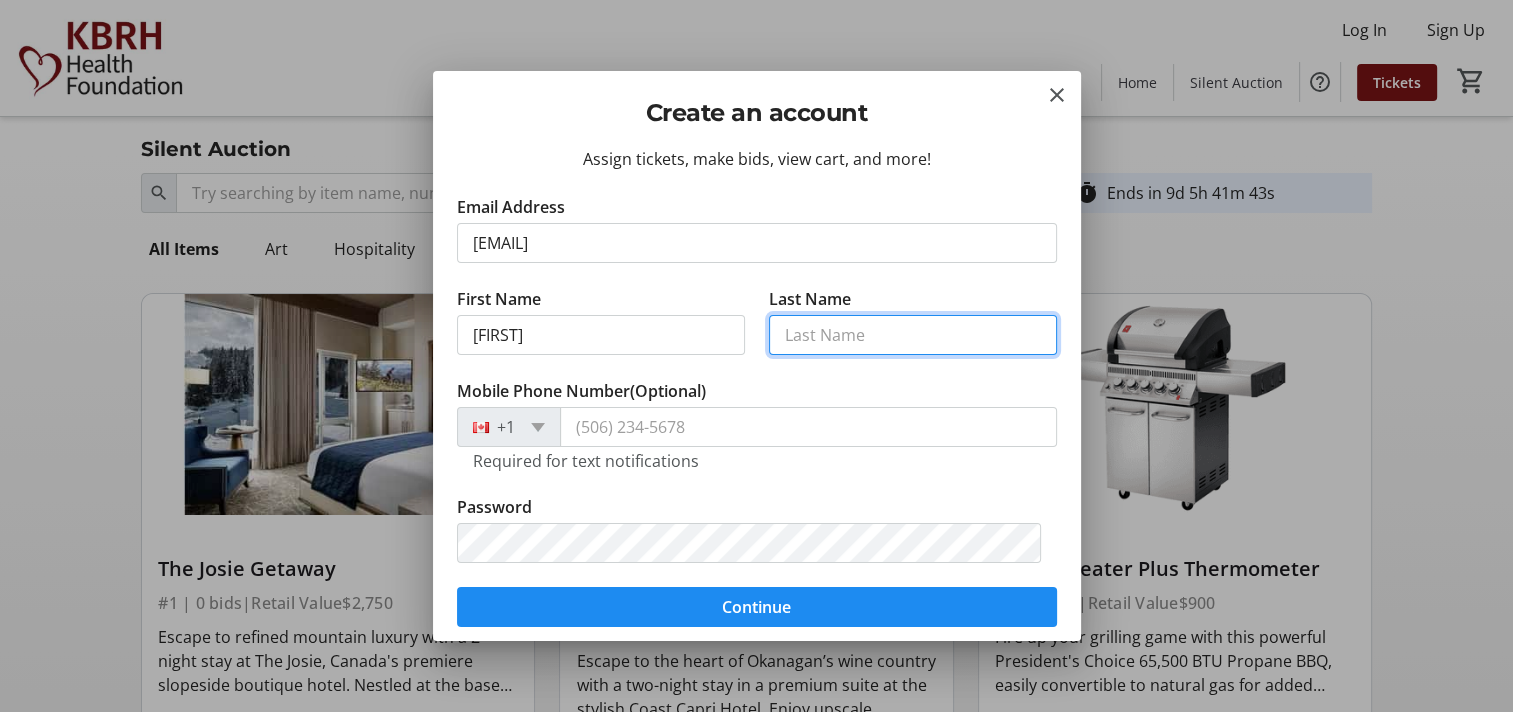 type on "[LAST]" 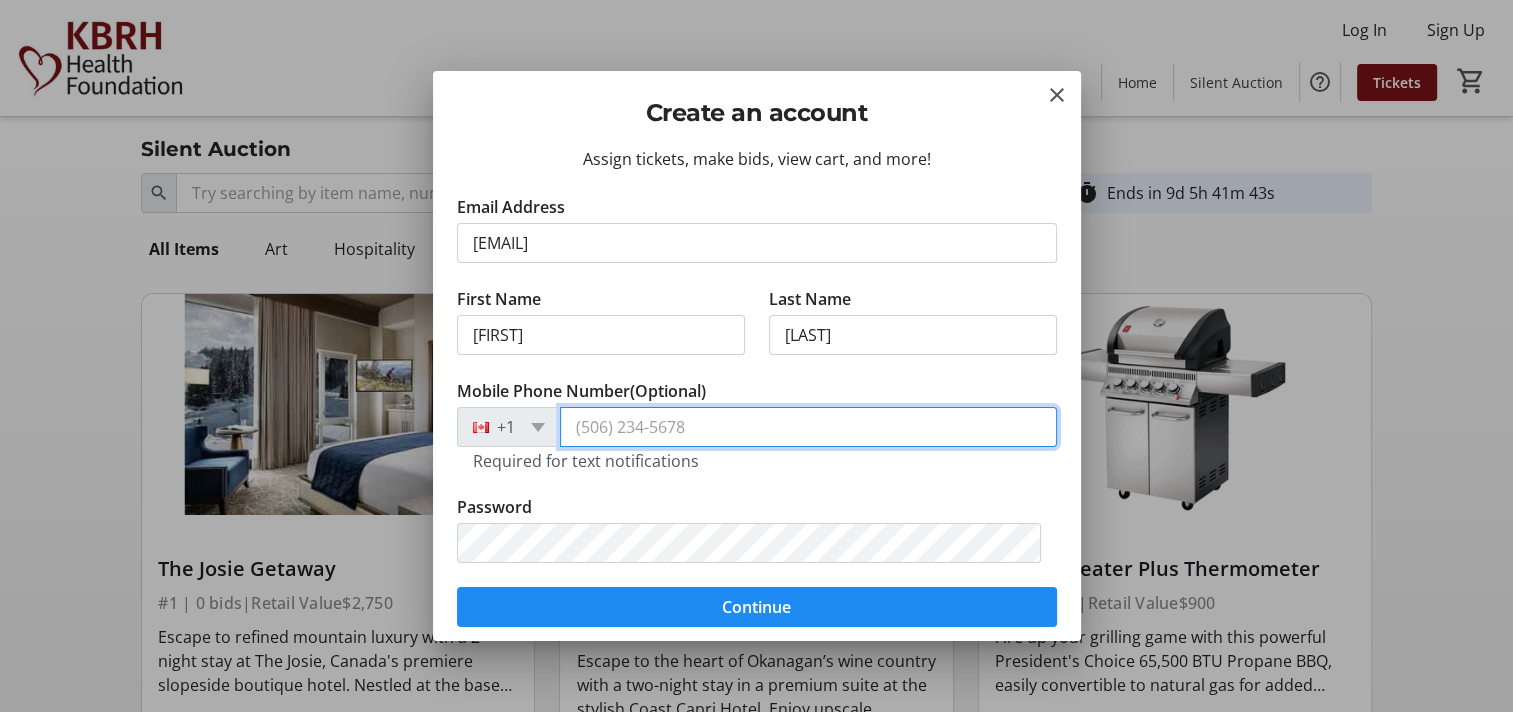 type on "([PHONE])" 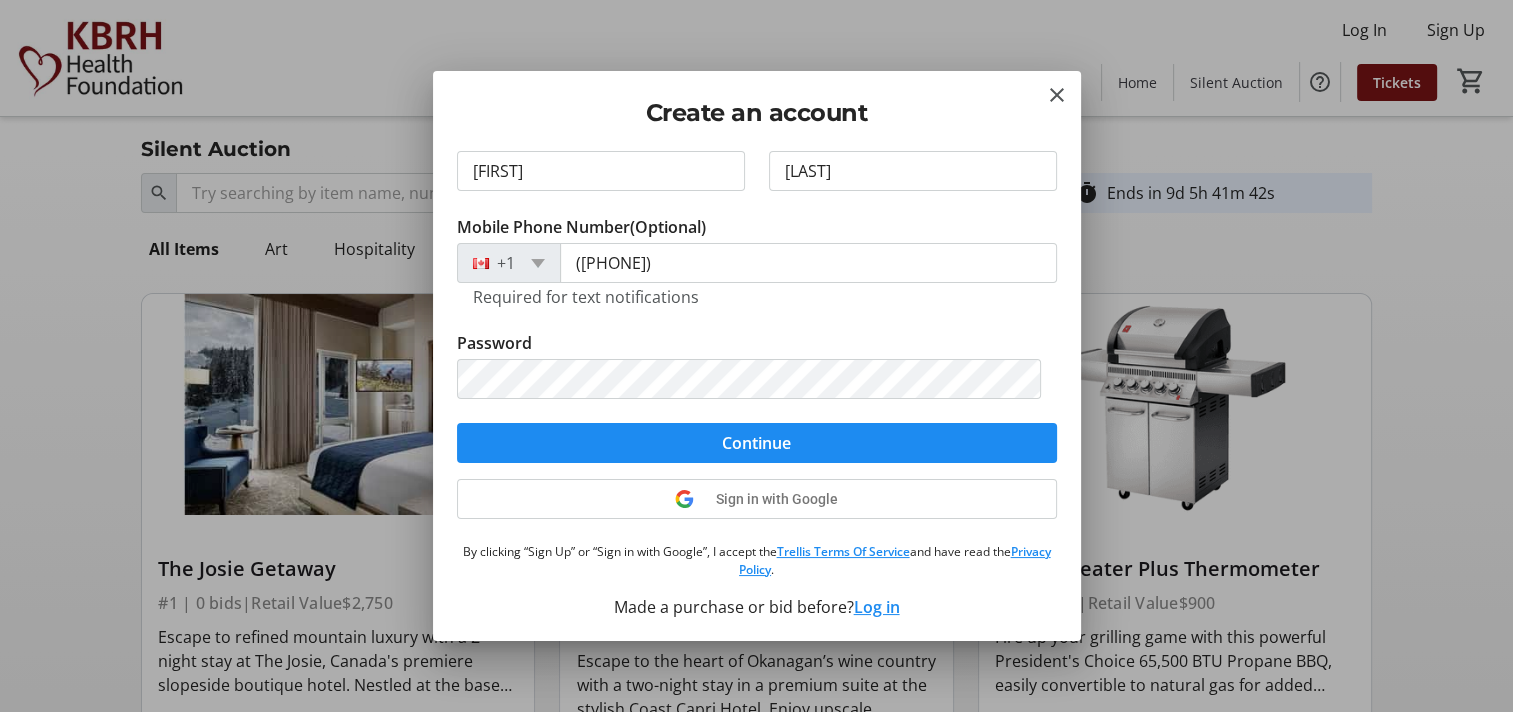 scroll, scrollTop: 164, scrollLeft: 0, axis: vertical 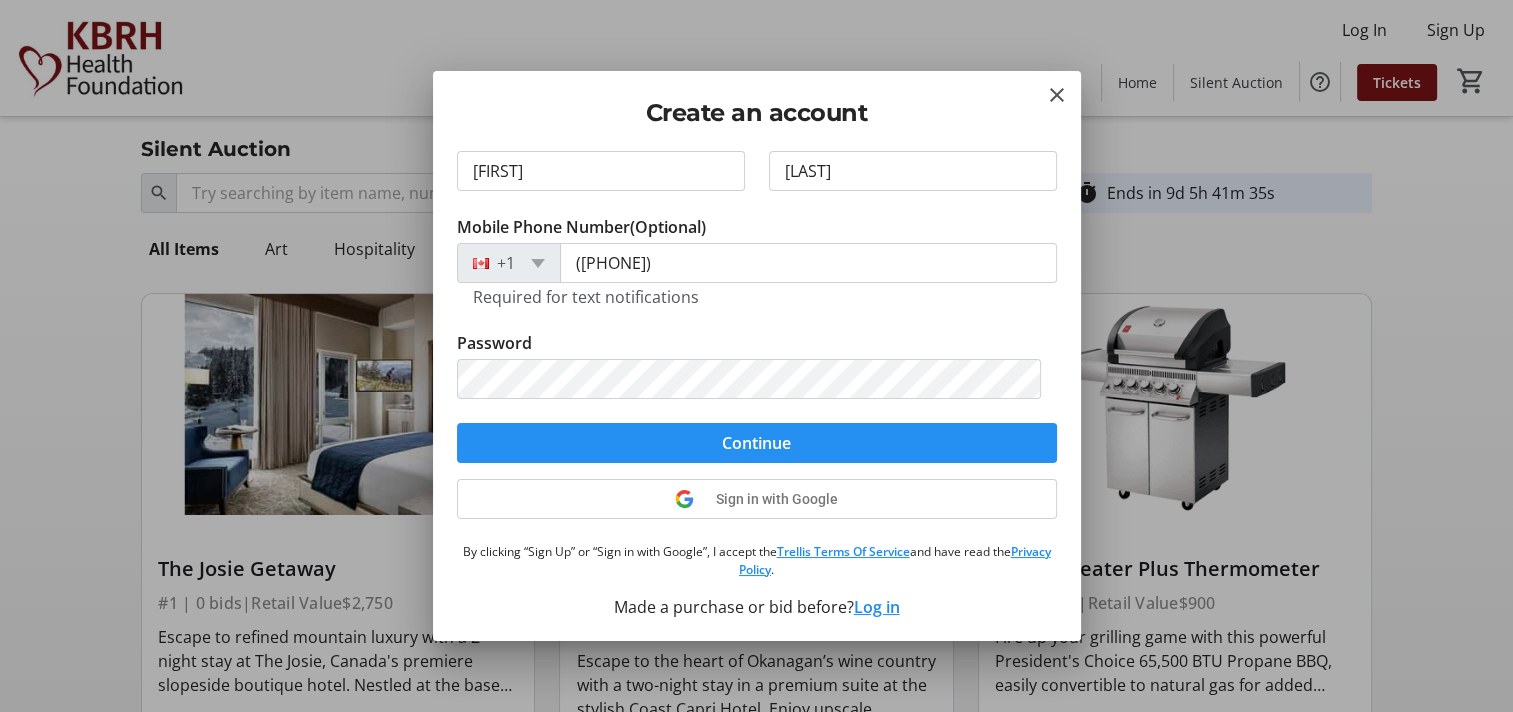 click at bounding box center (757, 443) 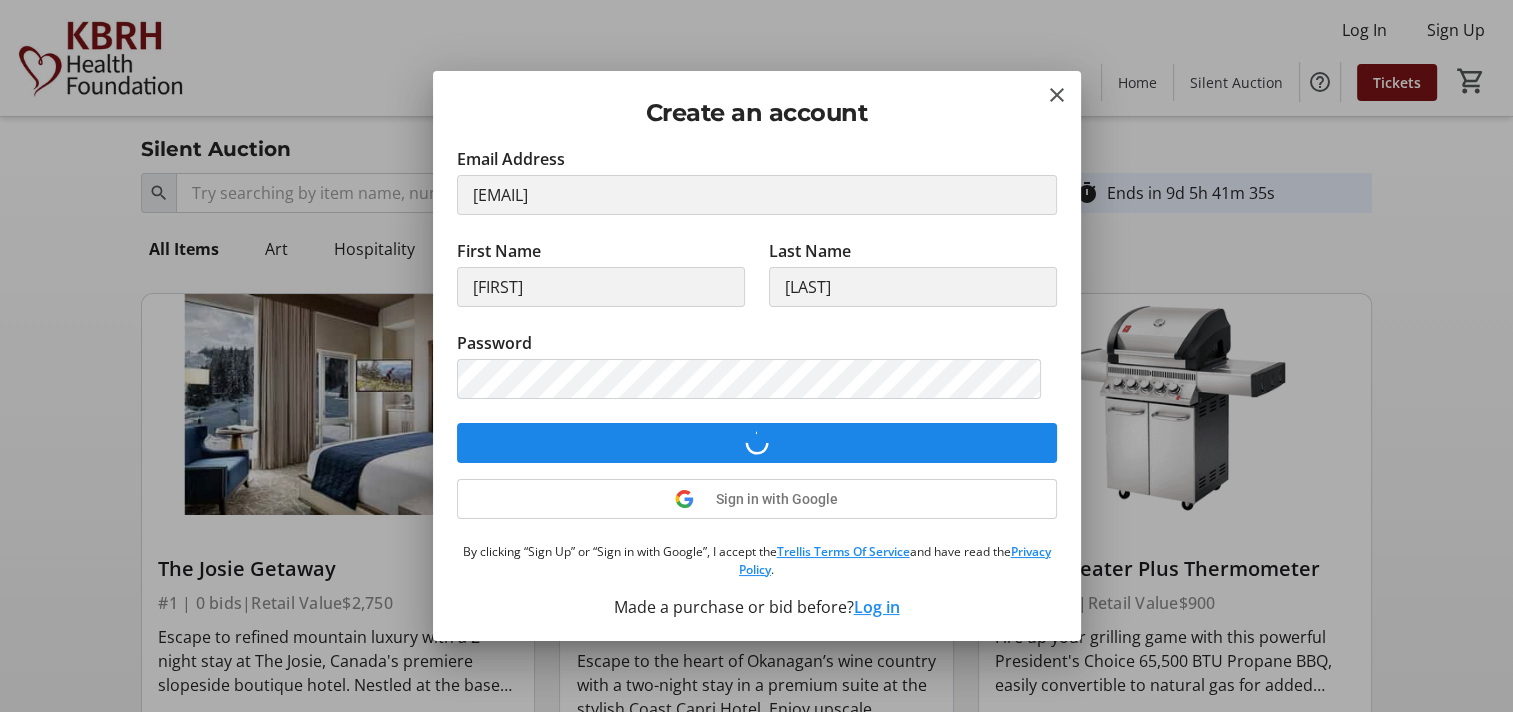 scroll, scrollTop: 164, scrollLeft: 0, axis: vertical 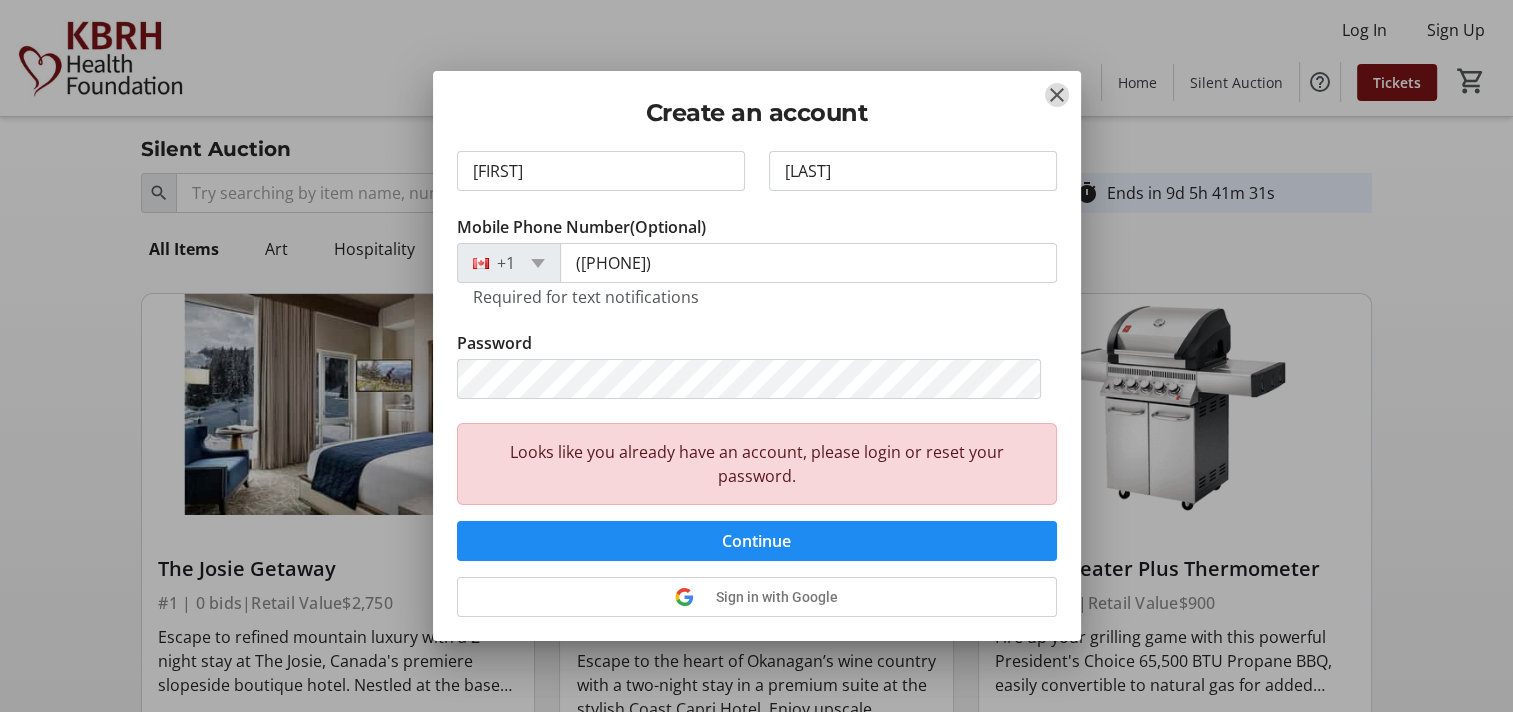 click at bounding box center (1057, 95) 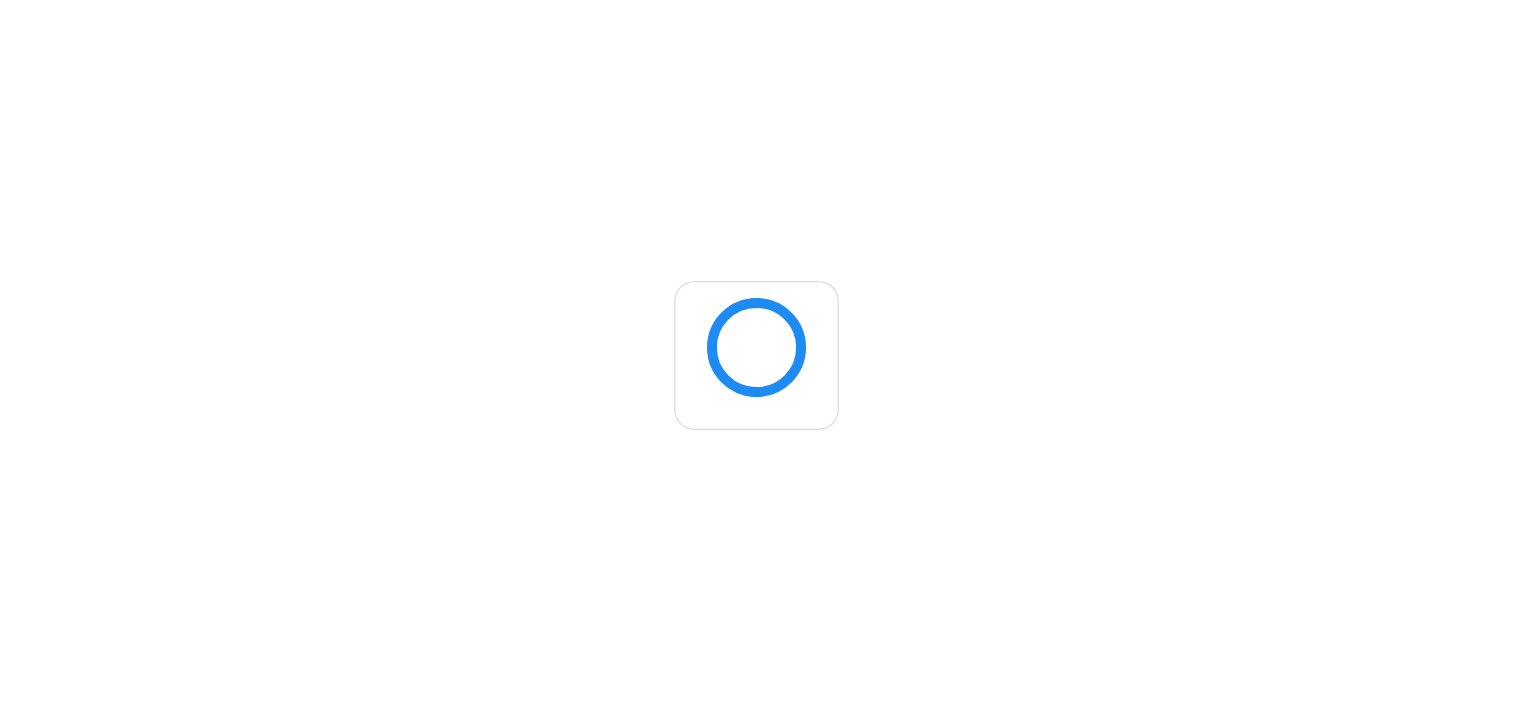 scroll, scrollTop: 0, scrollLeft: 0, axis: both 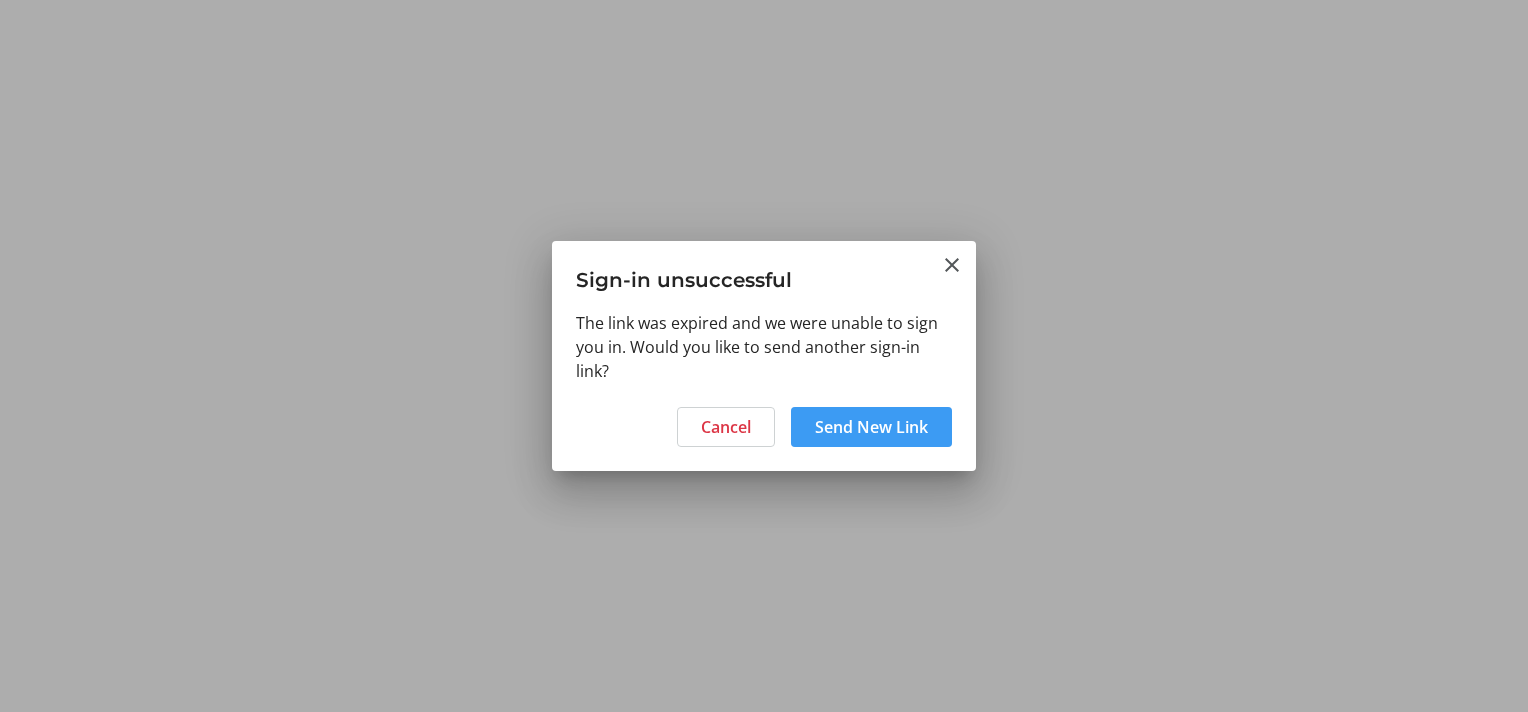 click at bounding box center (871, 427) 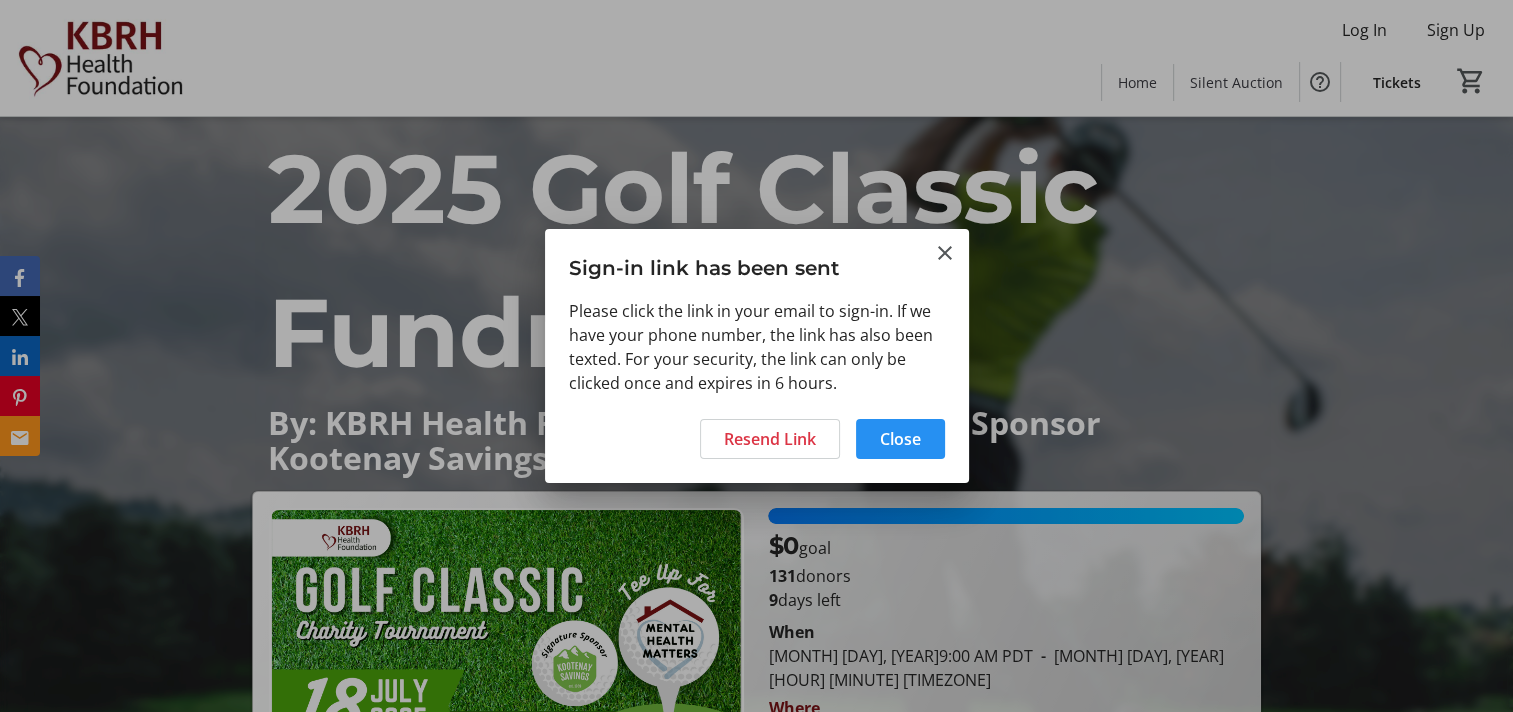 click on "Close" at bounding box center (900, 439) 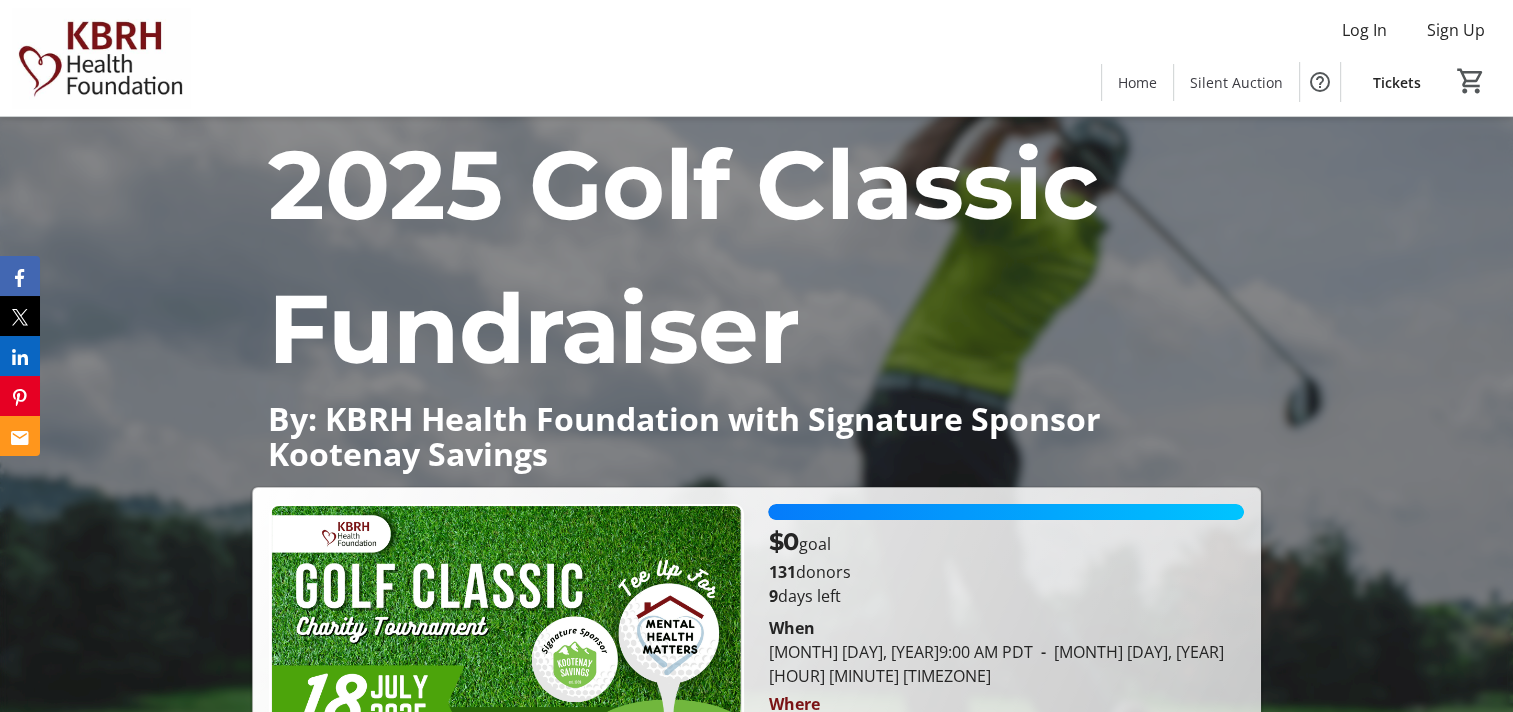 scroll, scrollTop: 0, scrollLeft: 0, axis: both 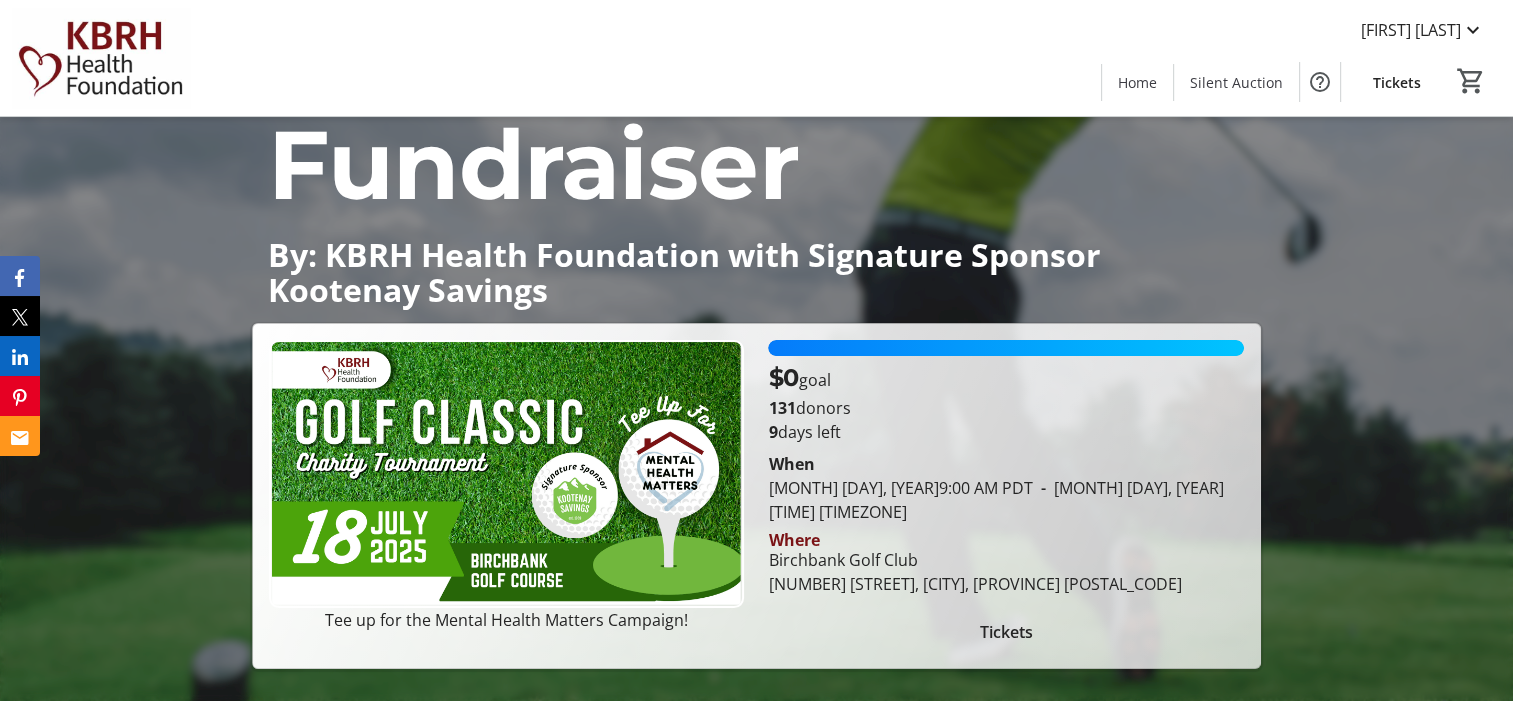 click on "Tickets" at bounding box center (1006, 632) 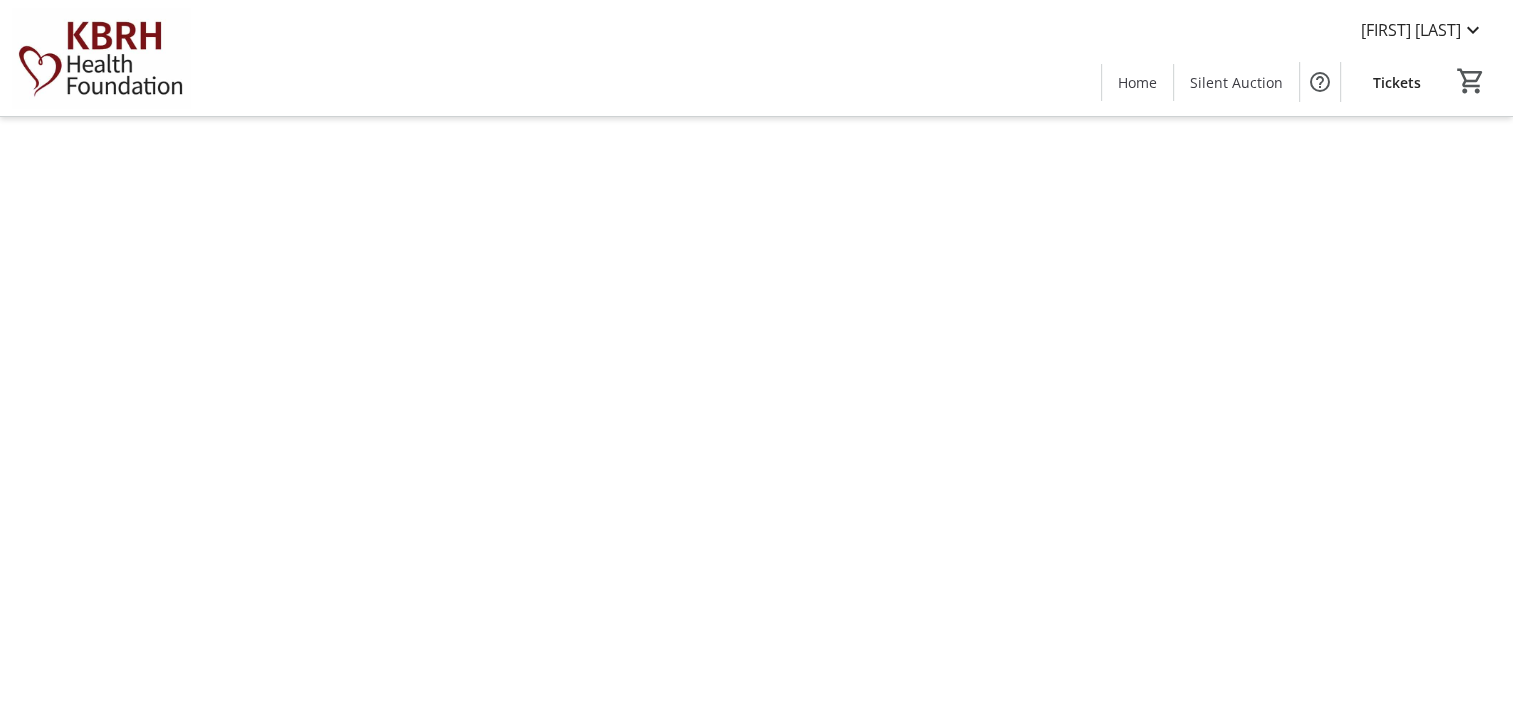 scroll, scrollTop: 0, scrollLeft: 0, axis: both 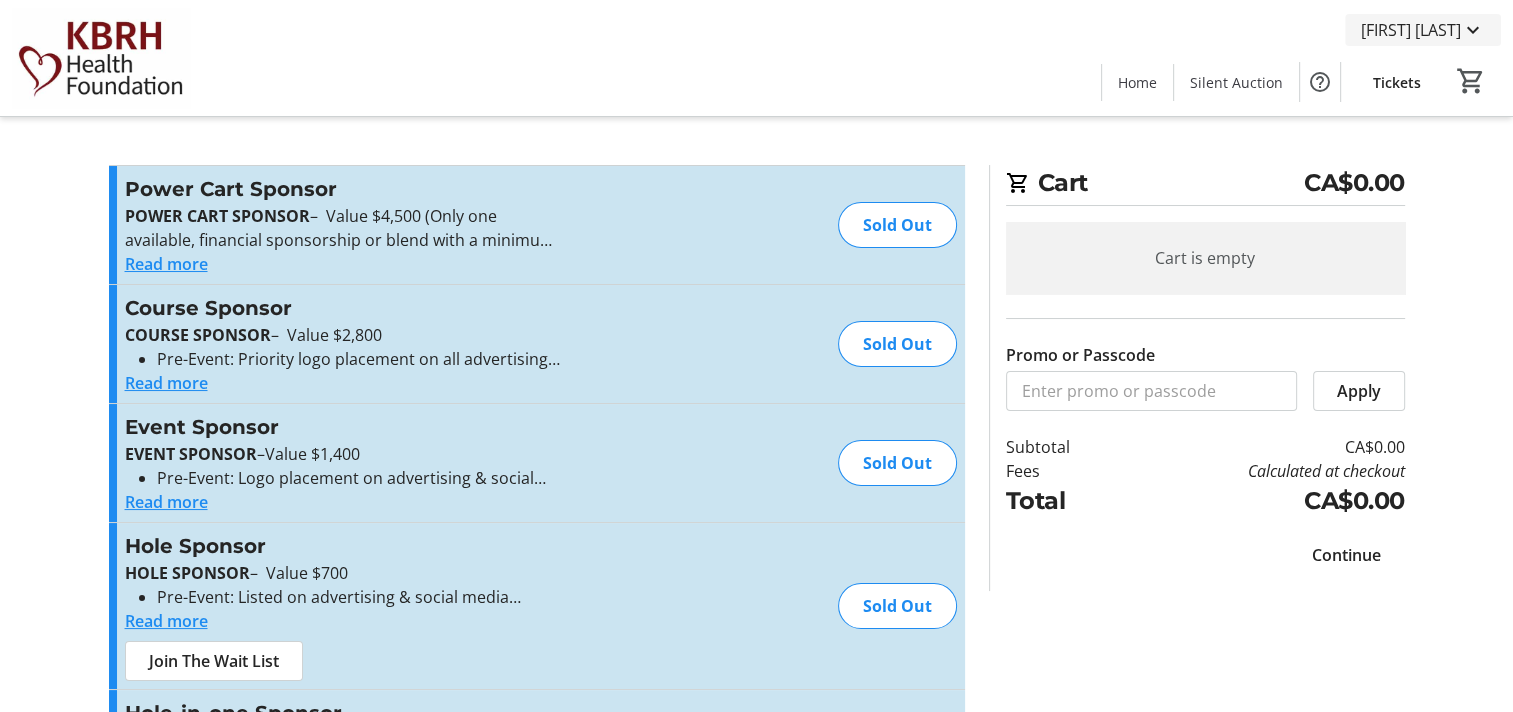 click at bounding box center (1473, 30) 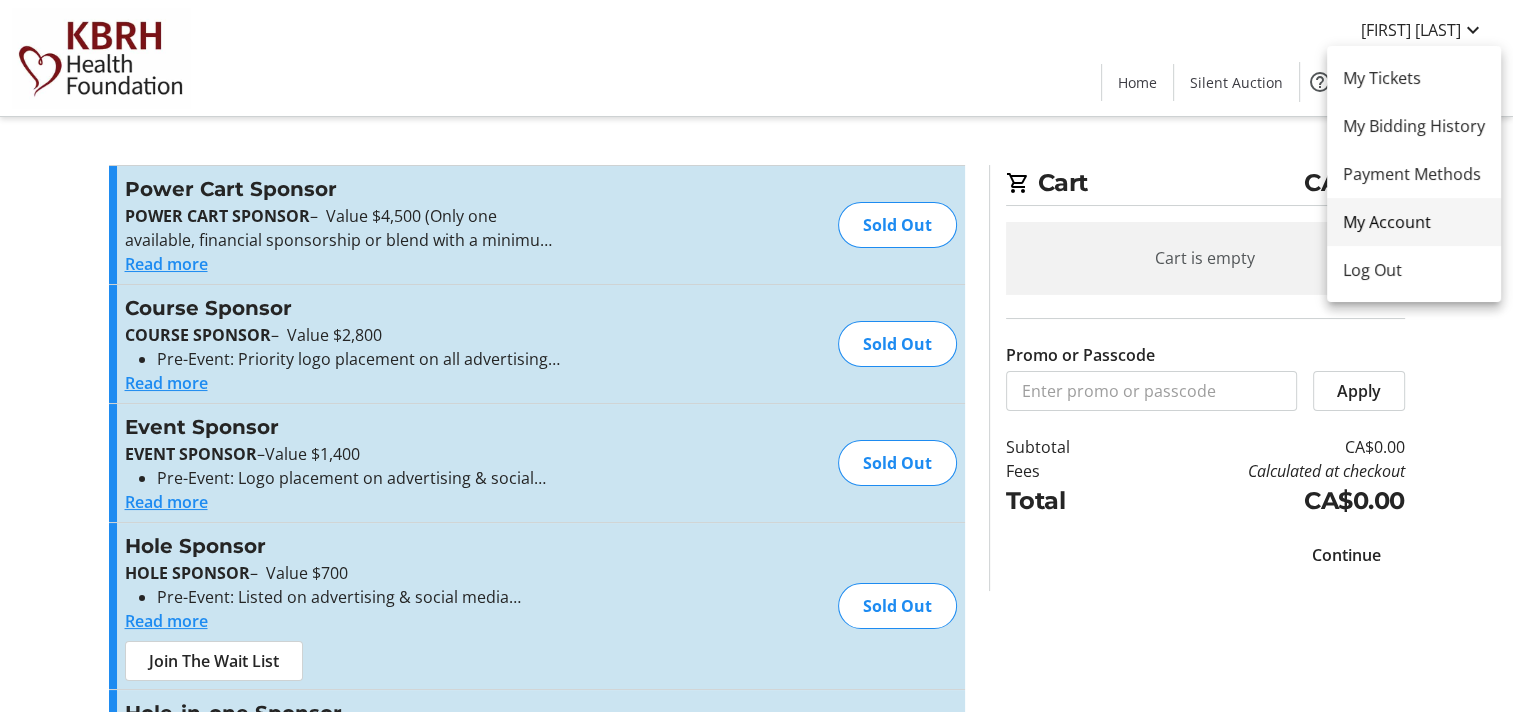 click on "My Account" at bounding box center [1414, 222] 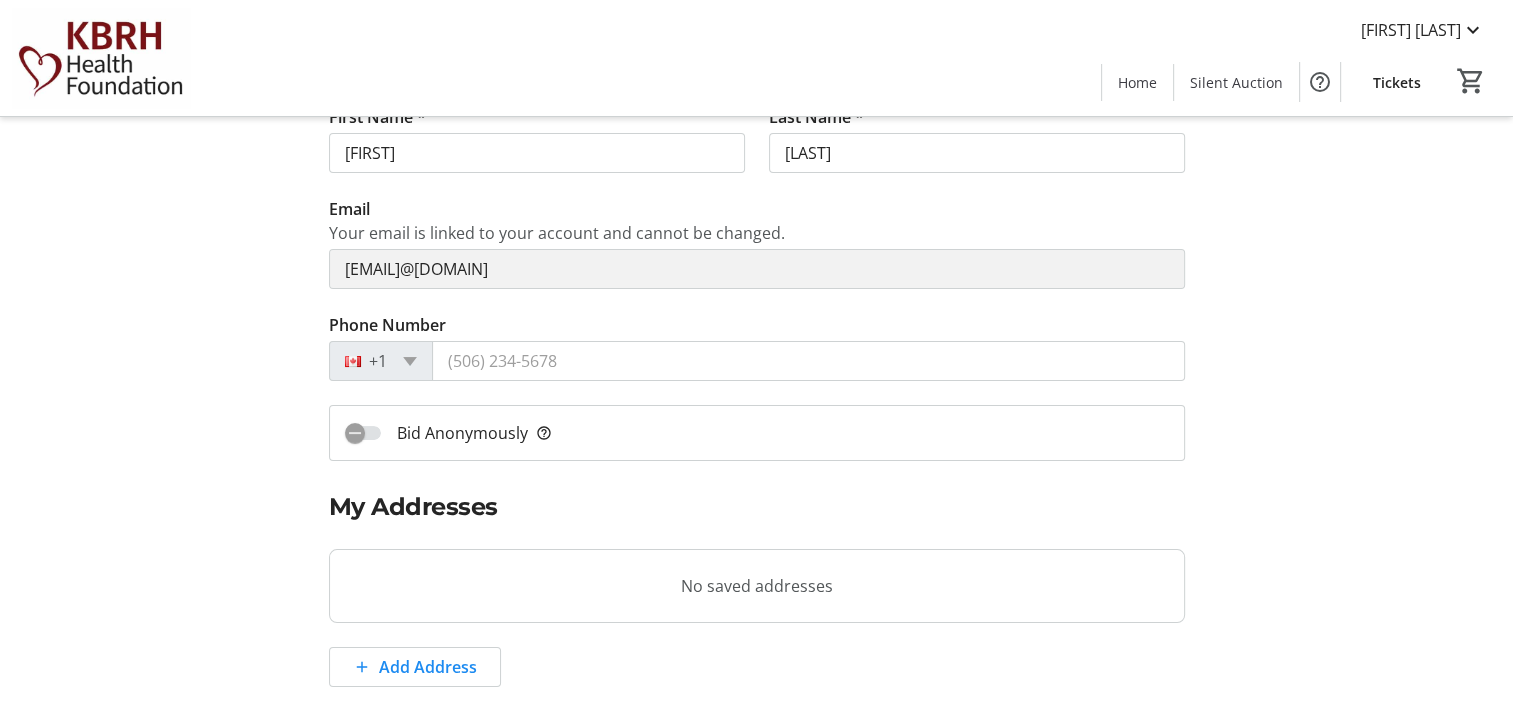 scroll, scrollTop: 0, scrollLeft: 0, axis: both 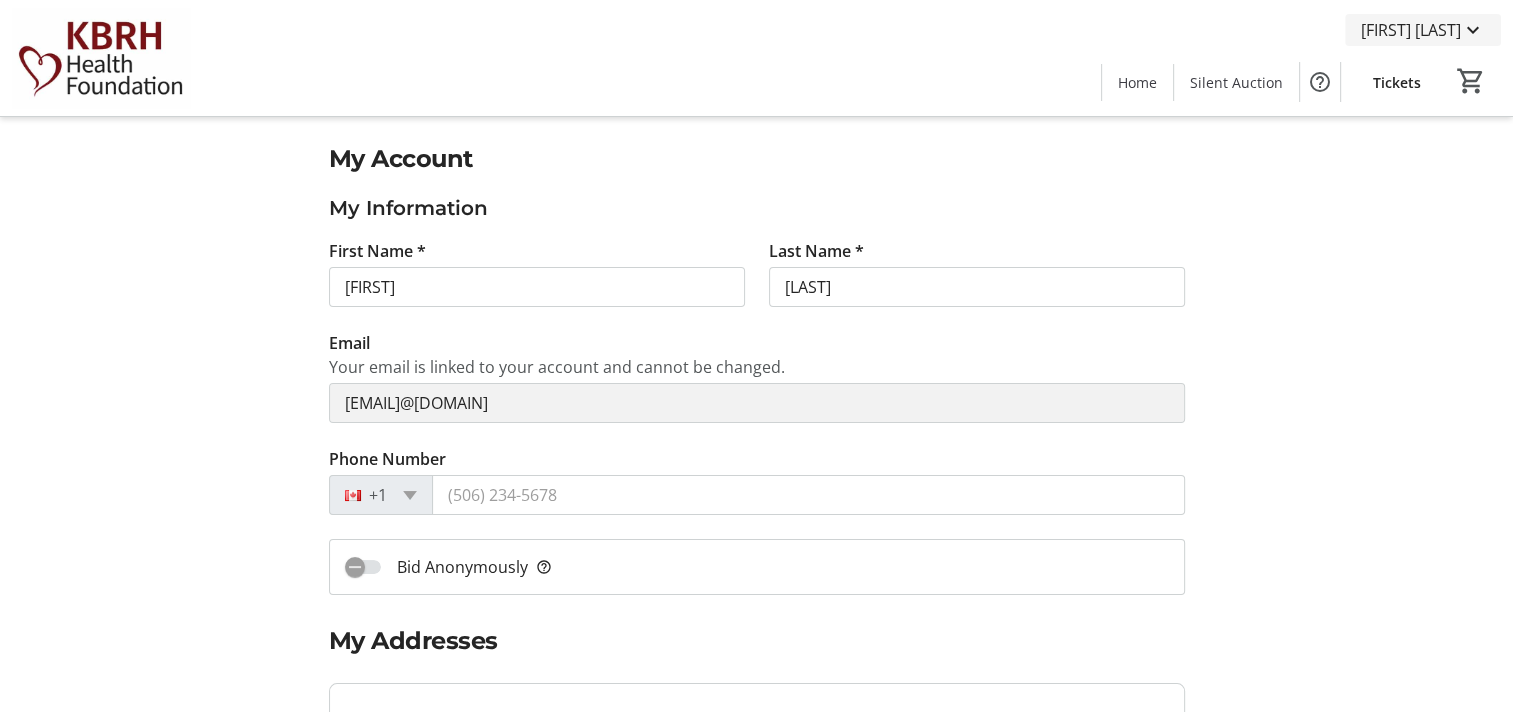 click on "Joel Karstens" at bounding box center (1411, 30) 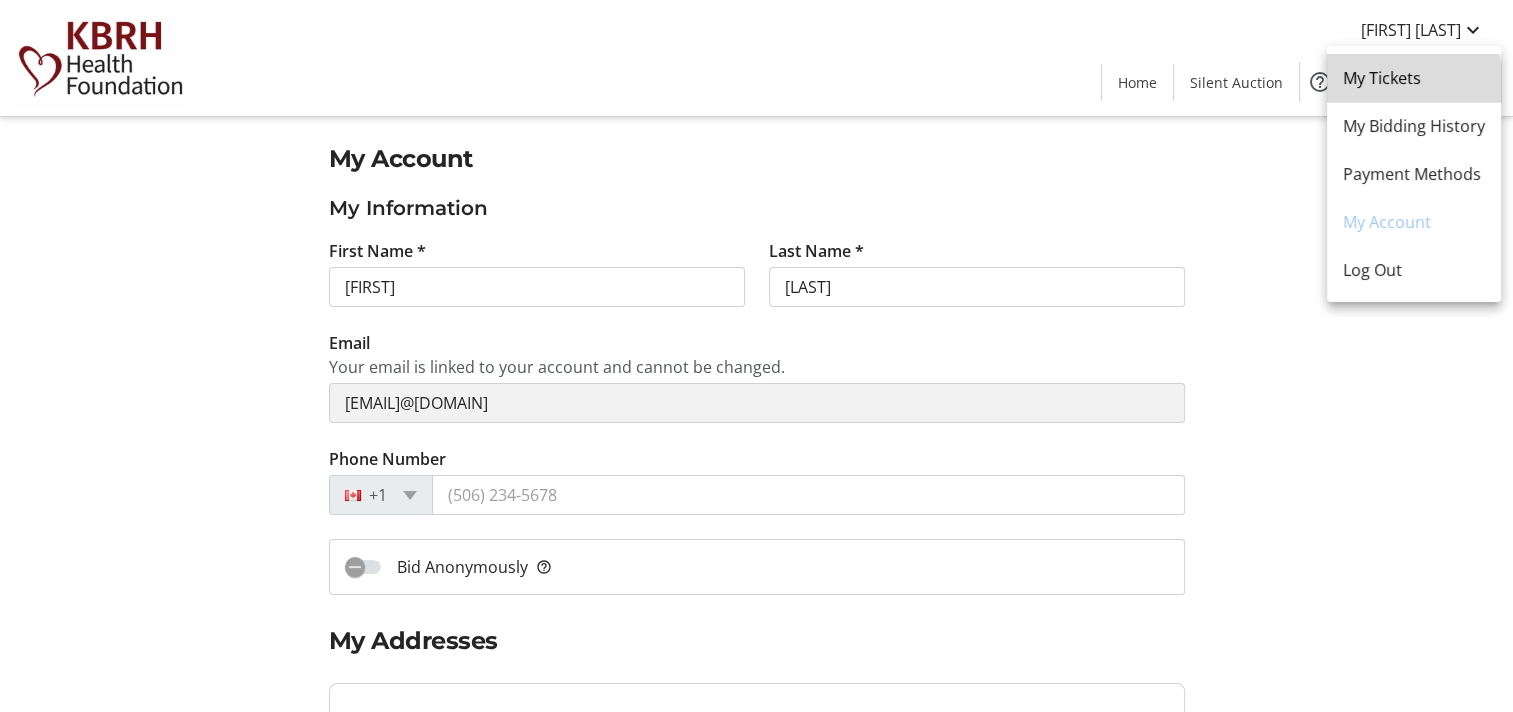 click on "My Tickets" at bounding box center [1414, 78] 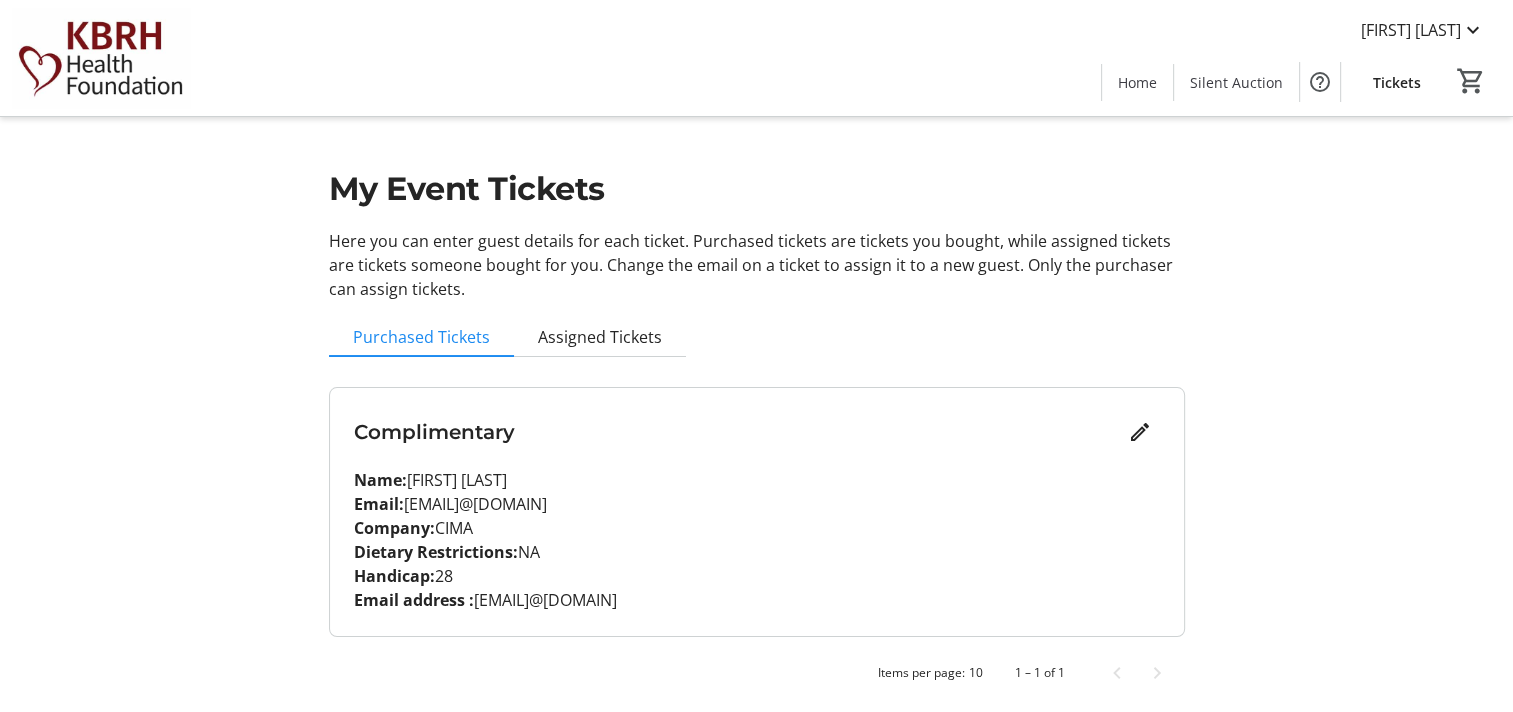 scroll, scrollTop: 4, scrollLeft: 0, axis: vertical 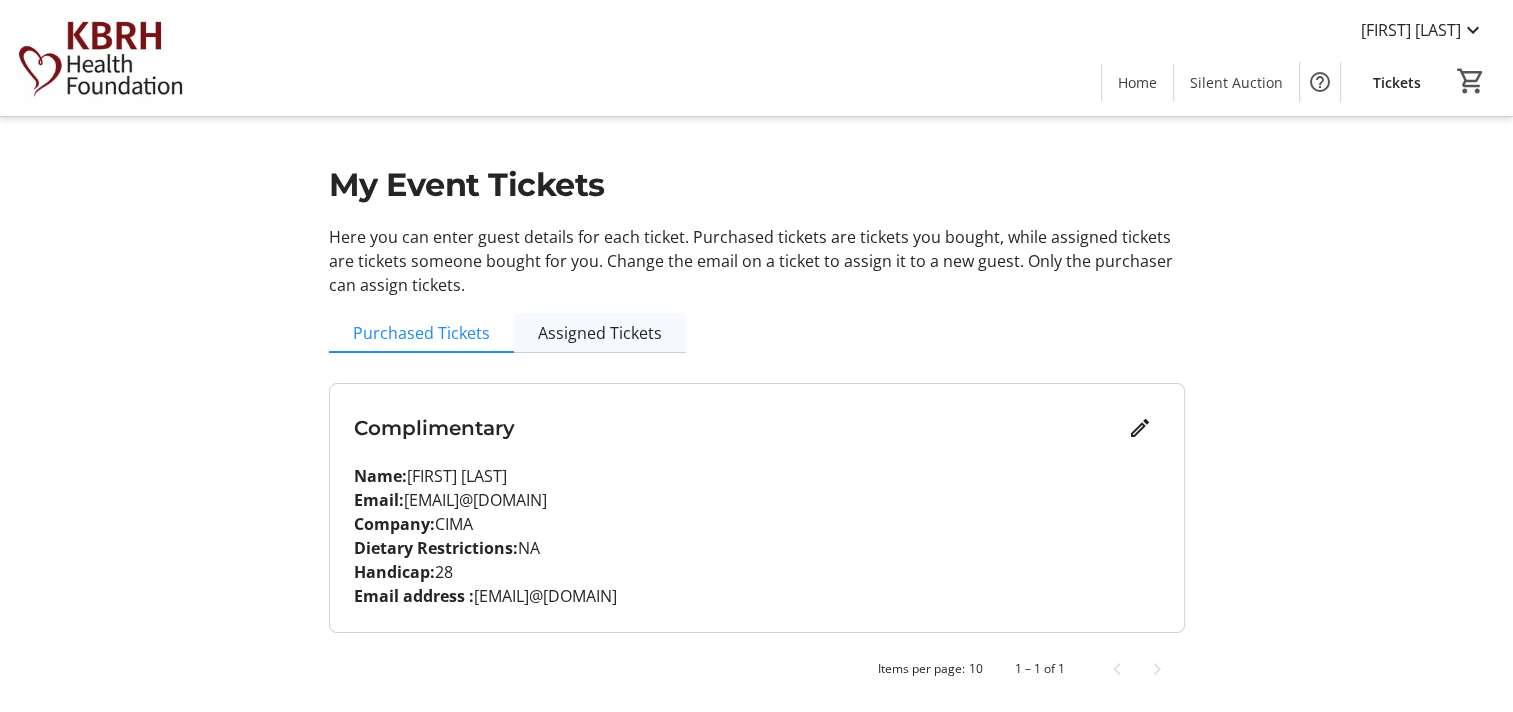 click on "Assigned Tickets" at bounding box center (600, 333) 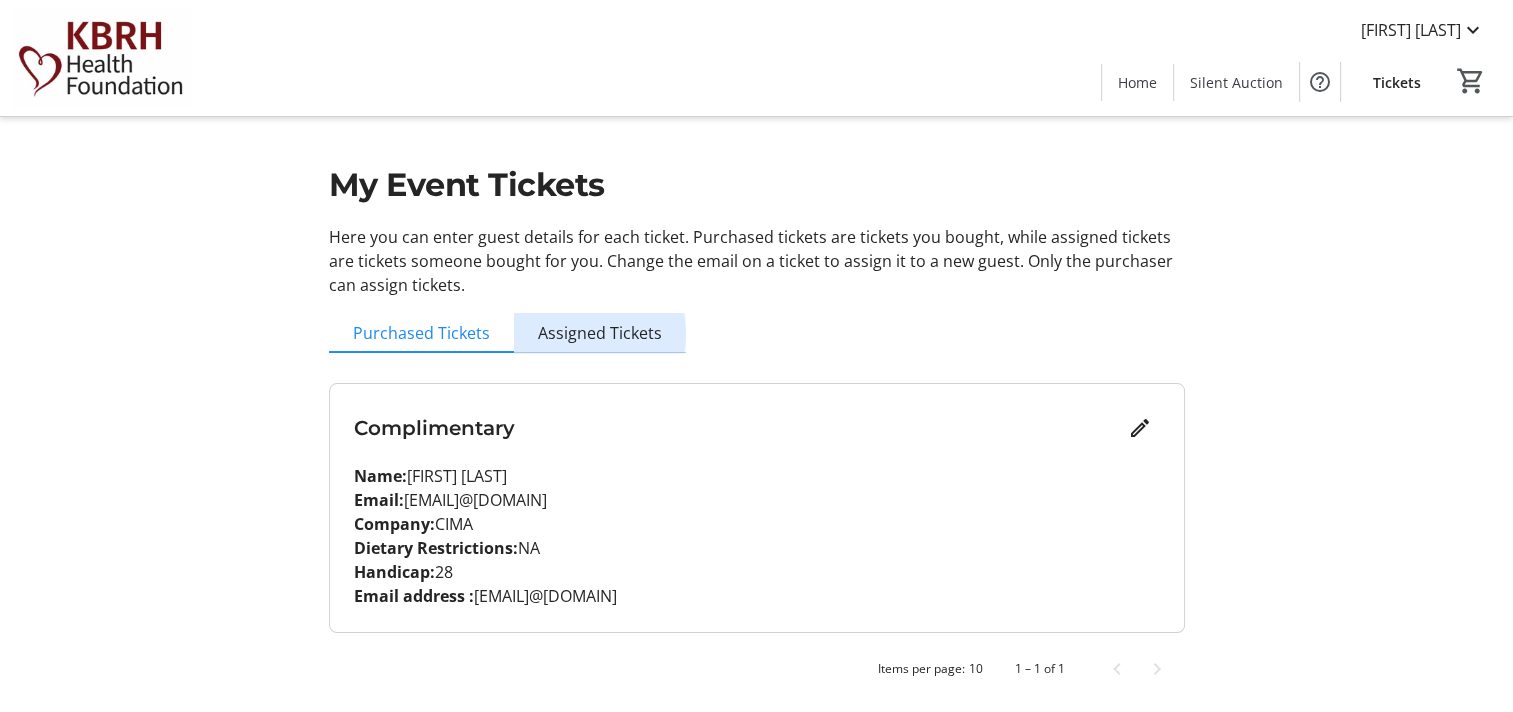 scroll, scrollTop: 0, scrollLeft: 0, axis: both 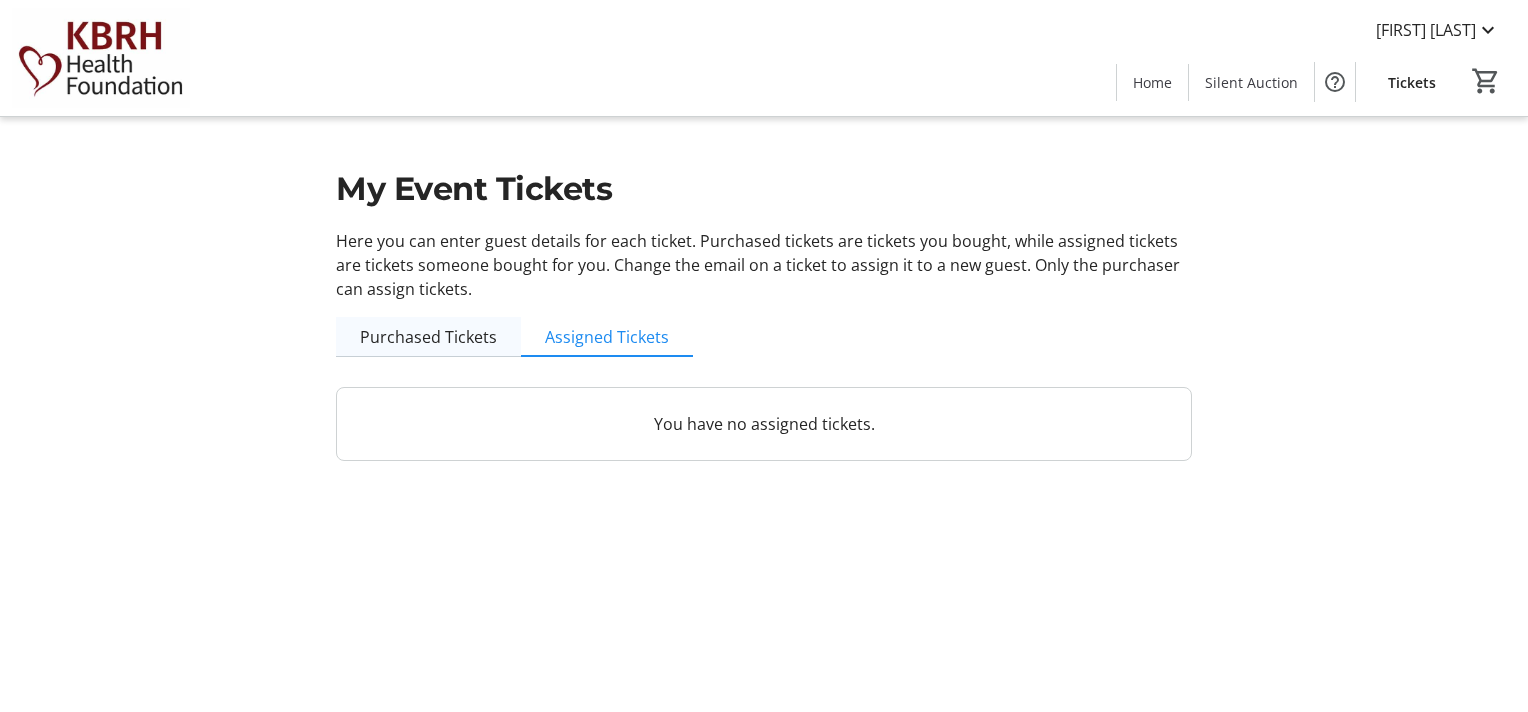 click on "Purchased Tickets" at bounding box center [428, 337] 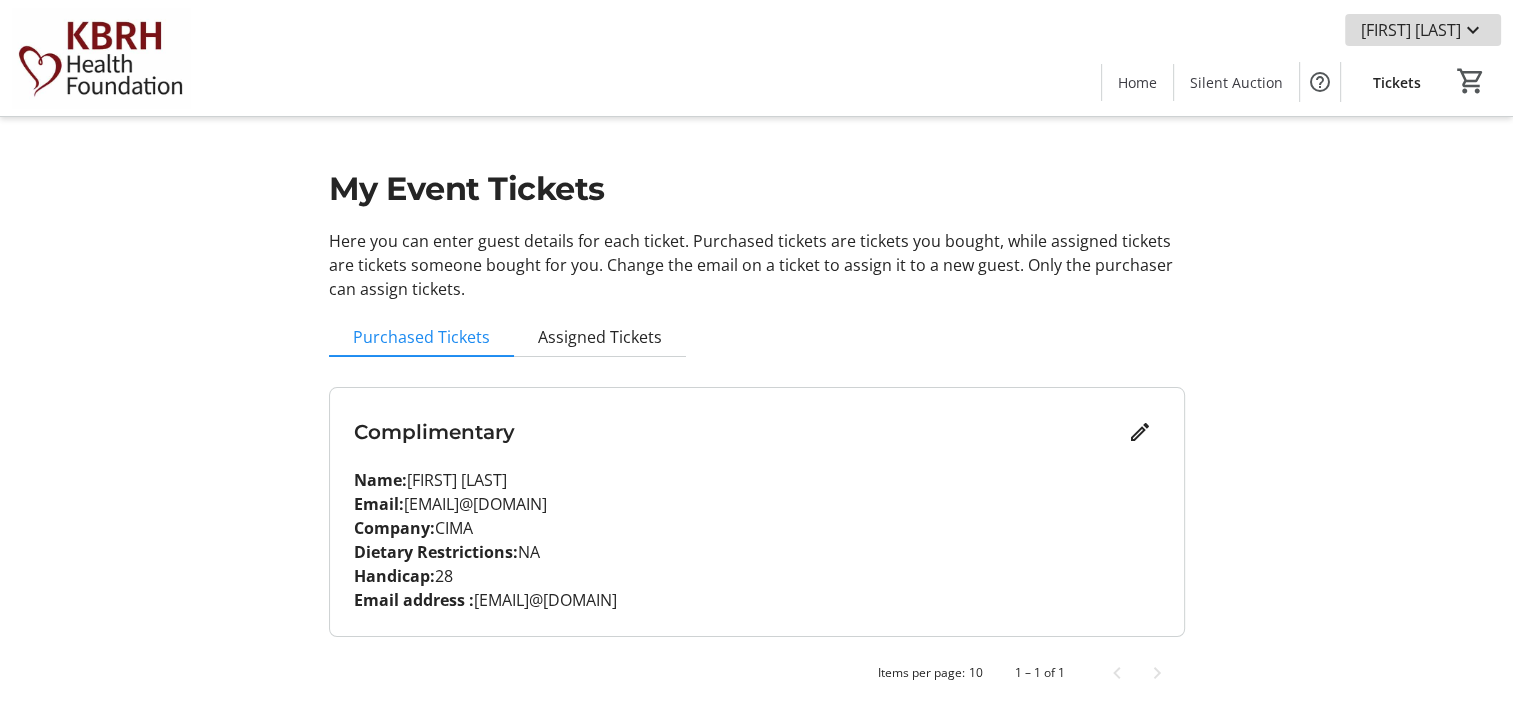 click at bounding box center [1423, 30] 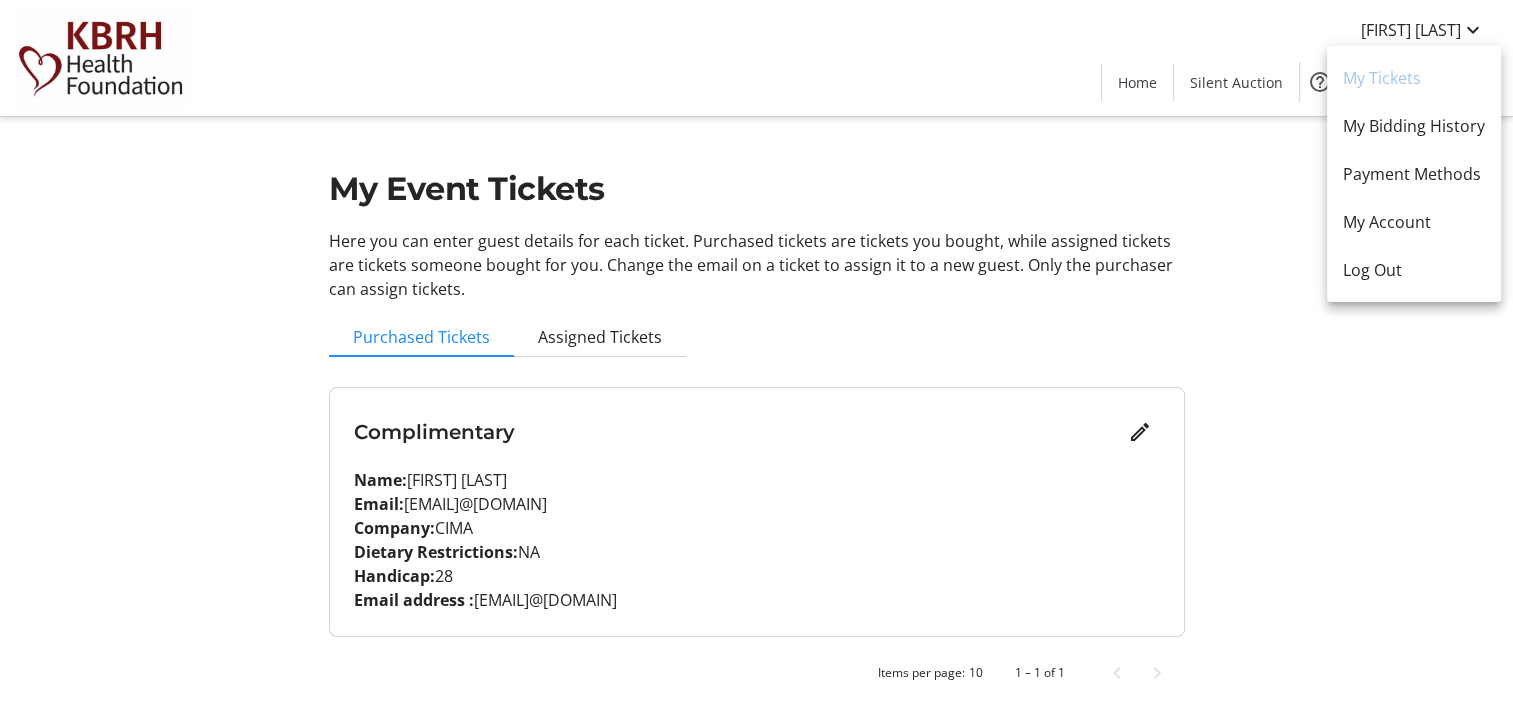 click at bounding box center [756, 356] 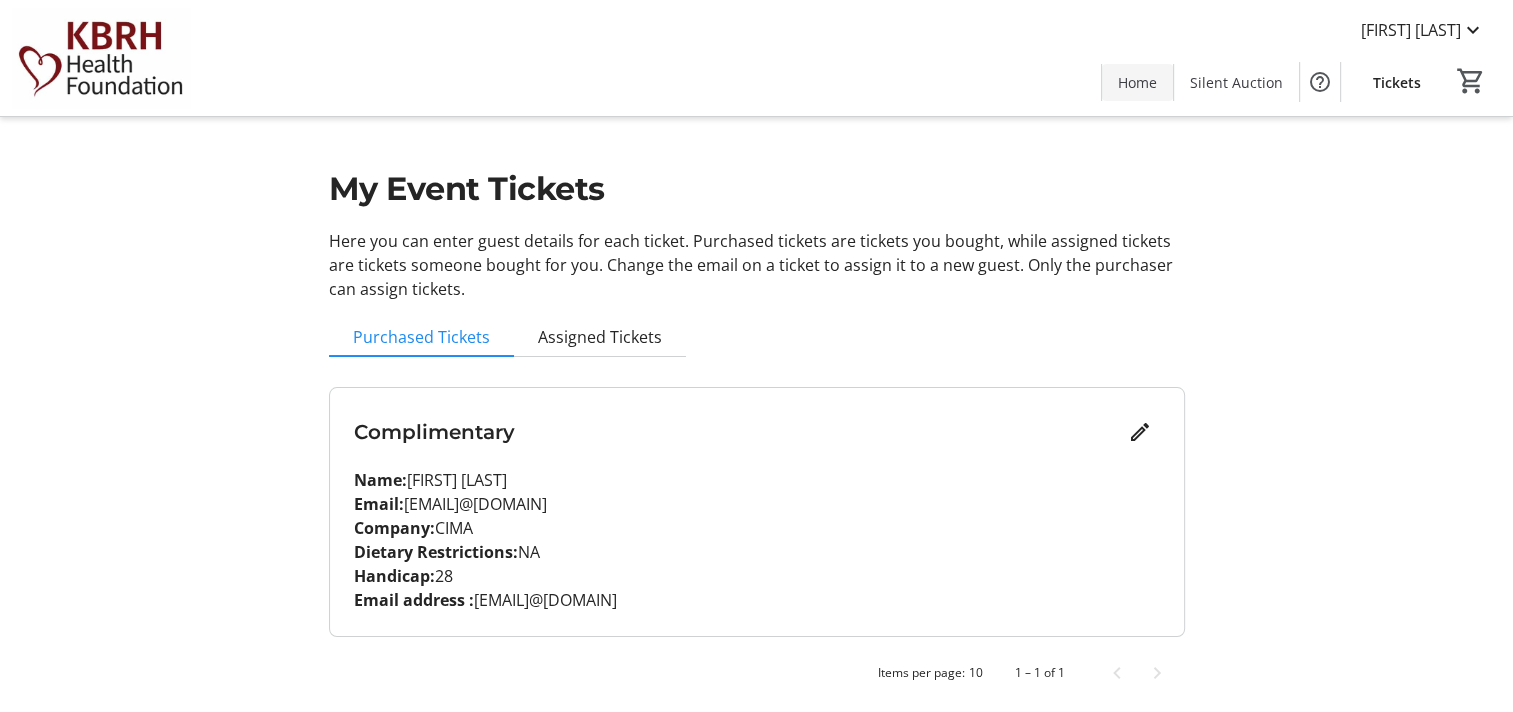 click on "Home" at bounding box center (1137, 82) 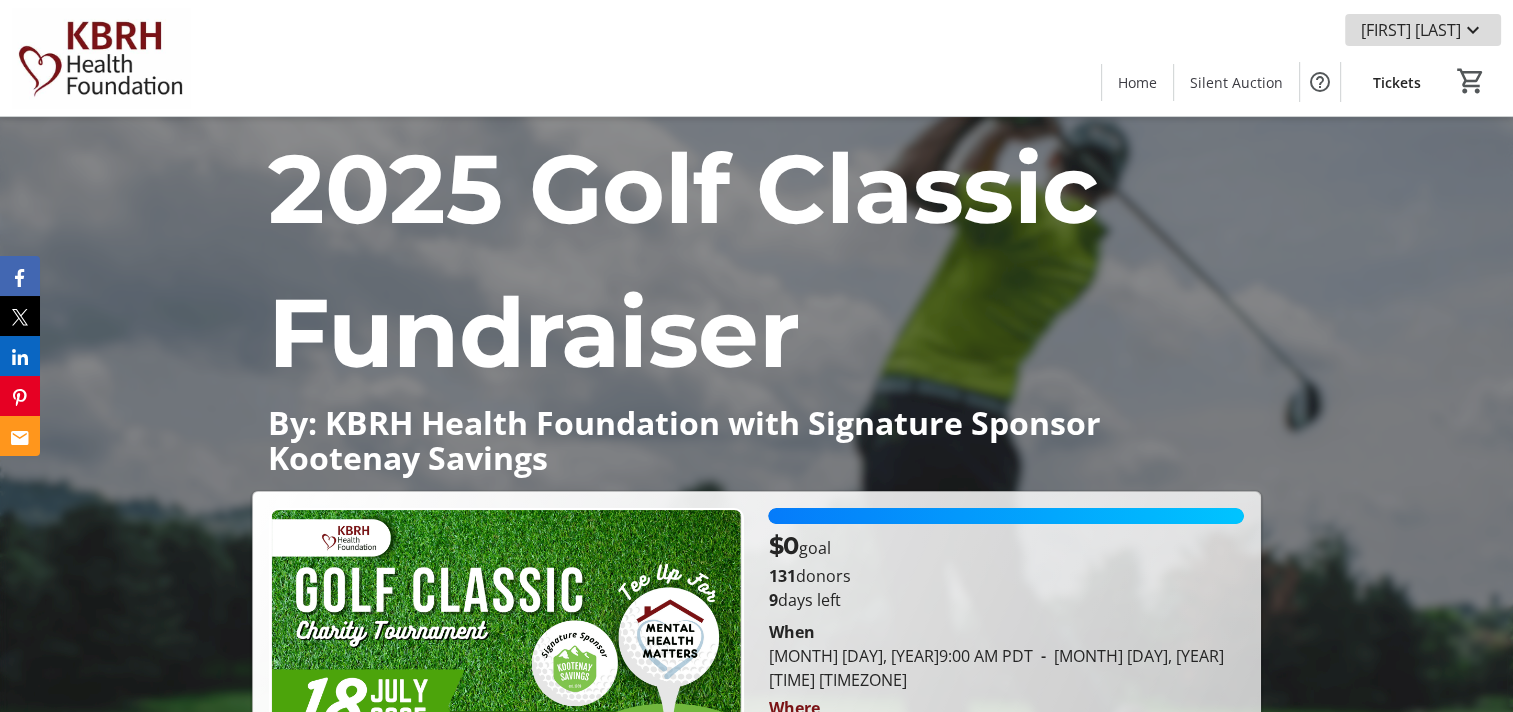 click on "Joel Karstens" at bounding box center (1411, 30) 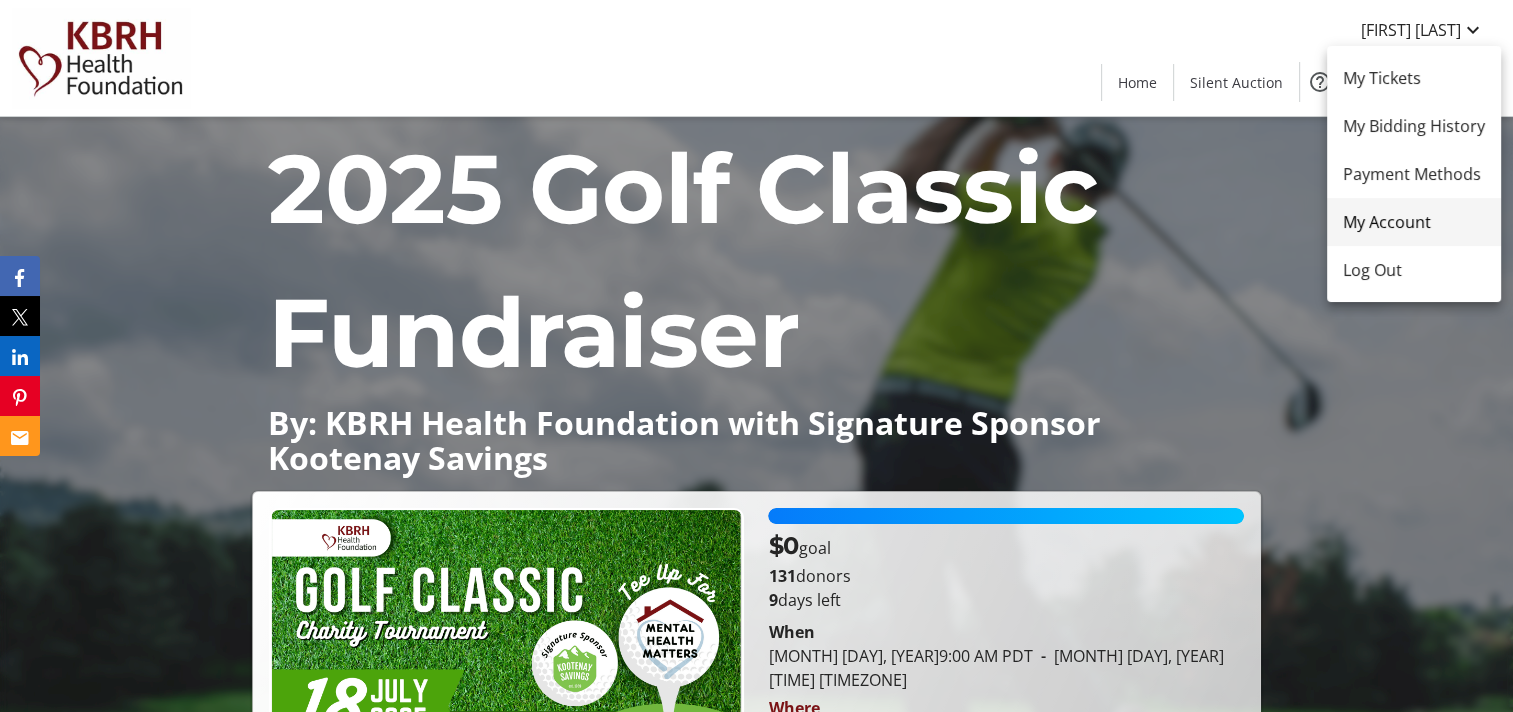 click on "My Account" at bounding box center [1414, 222] 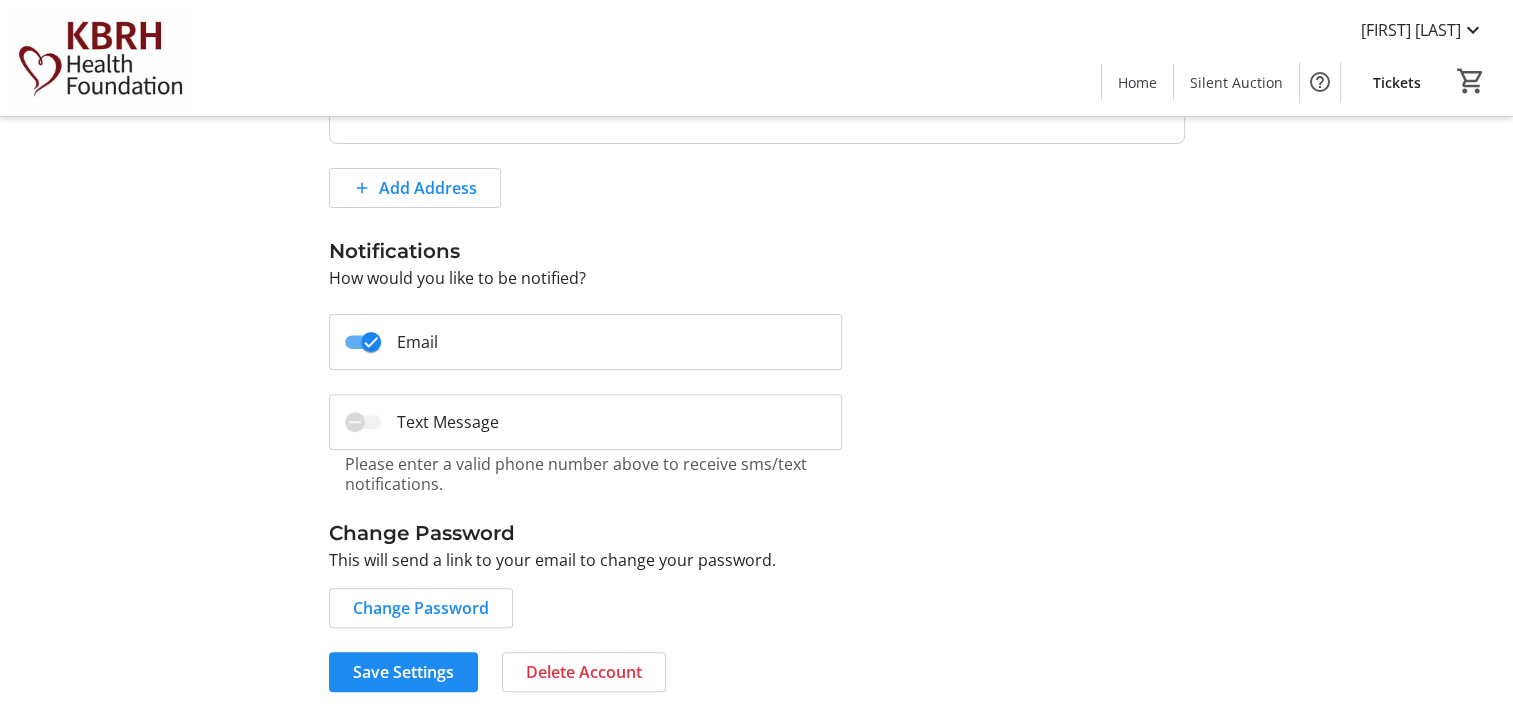 scroll, scrollTop: 0, scrollLeft: 0, axis: both 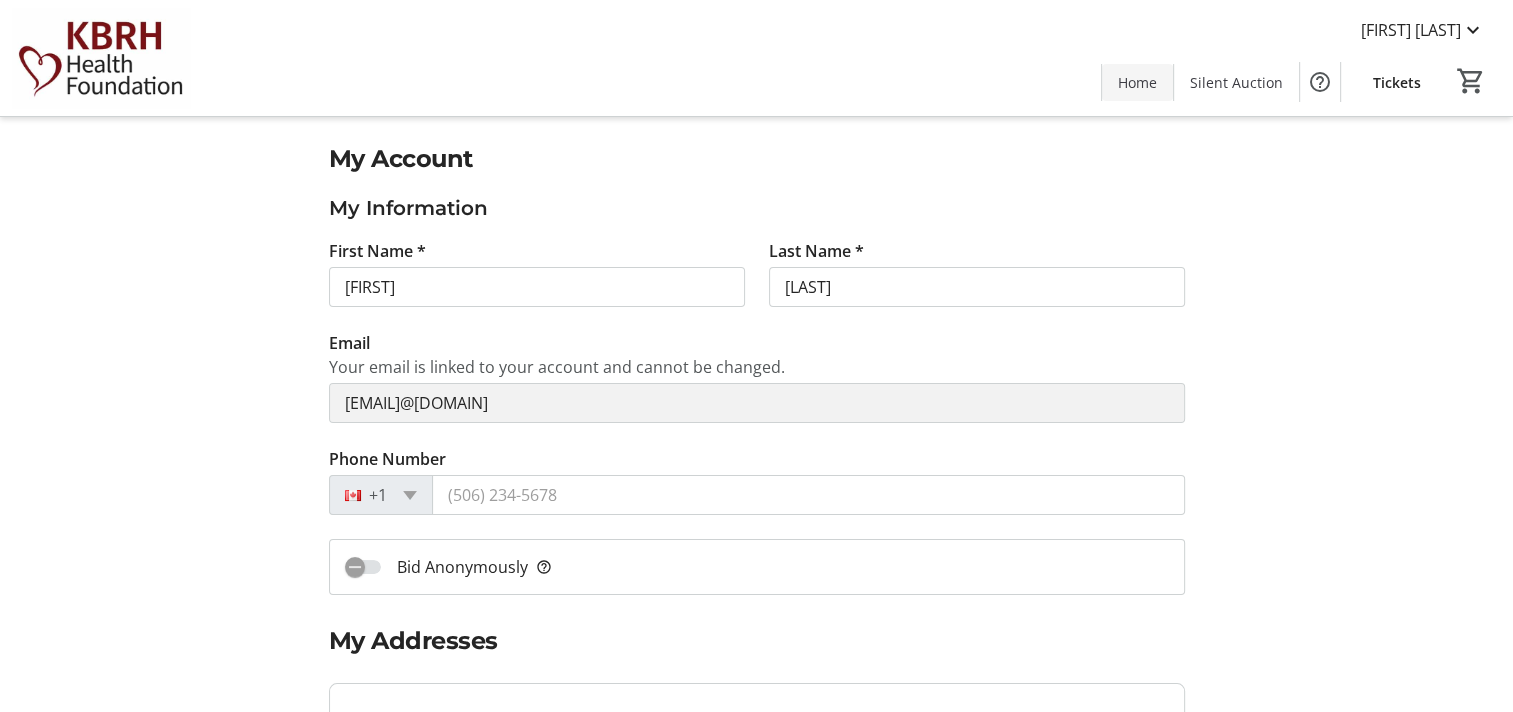 click on "Home" at bounding box center (1137, 82) 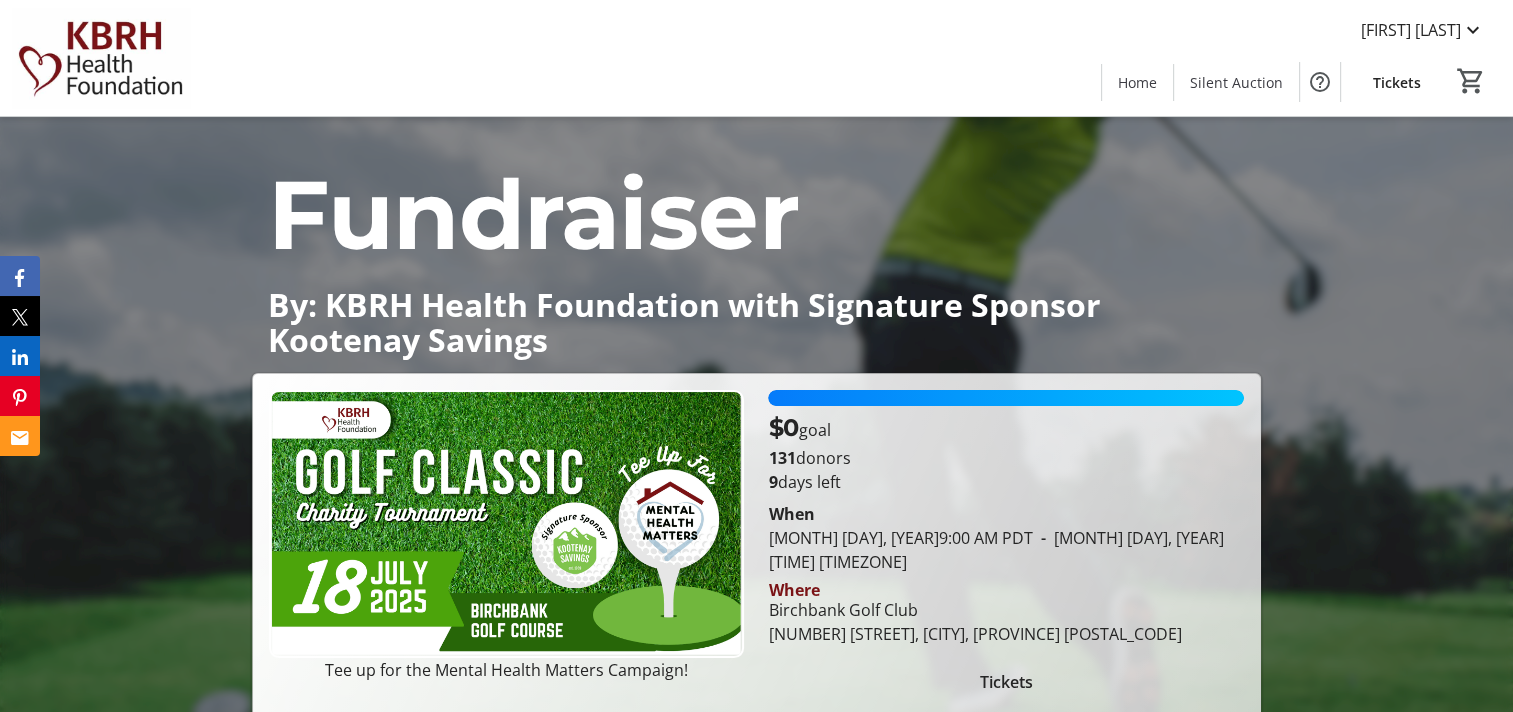 scroll, scrollTop: 108, scrollLeft: 0, axis: vertical 